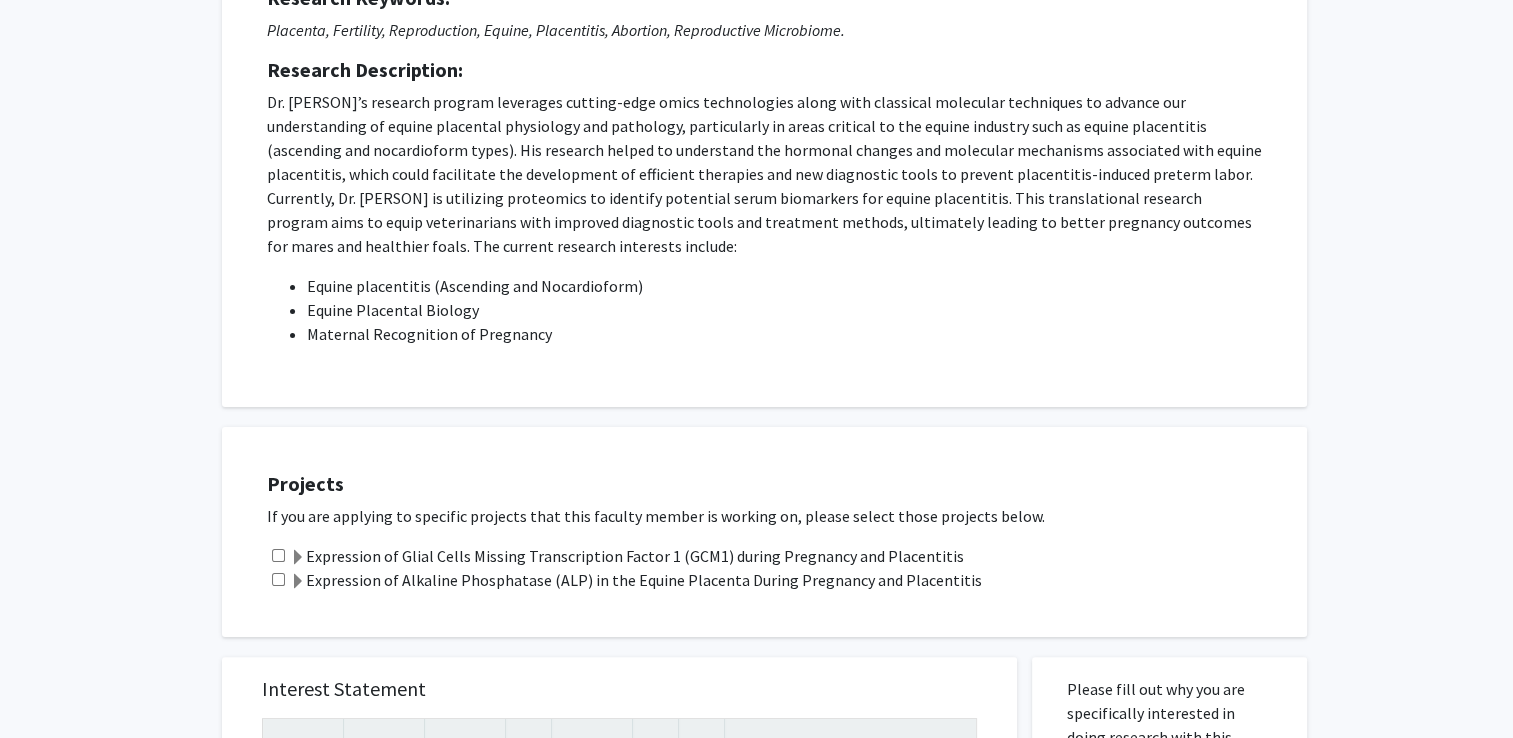 scroll, scrollTop: 0, scrollLeft: 0, axis: both 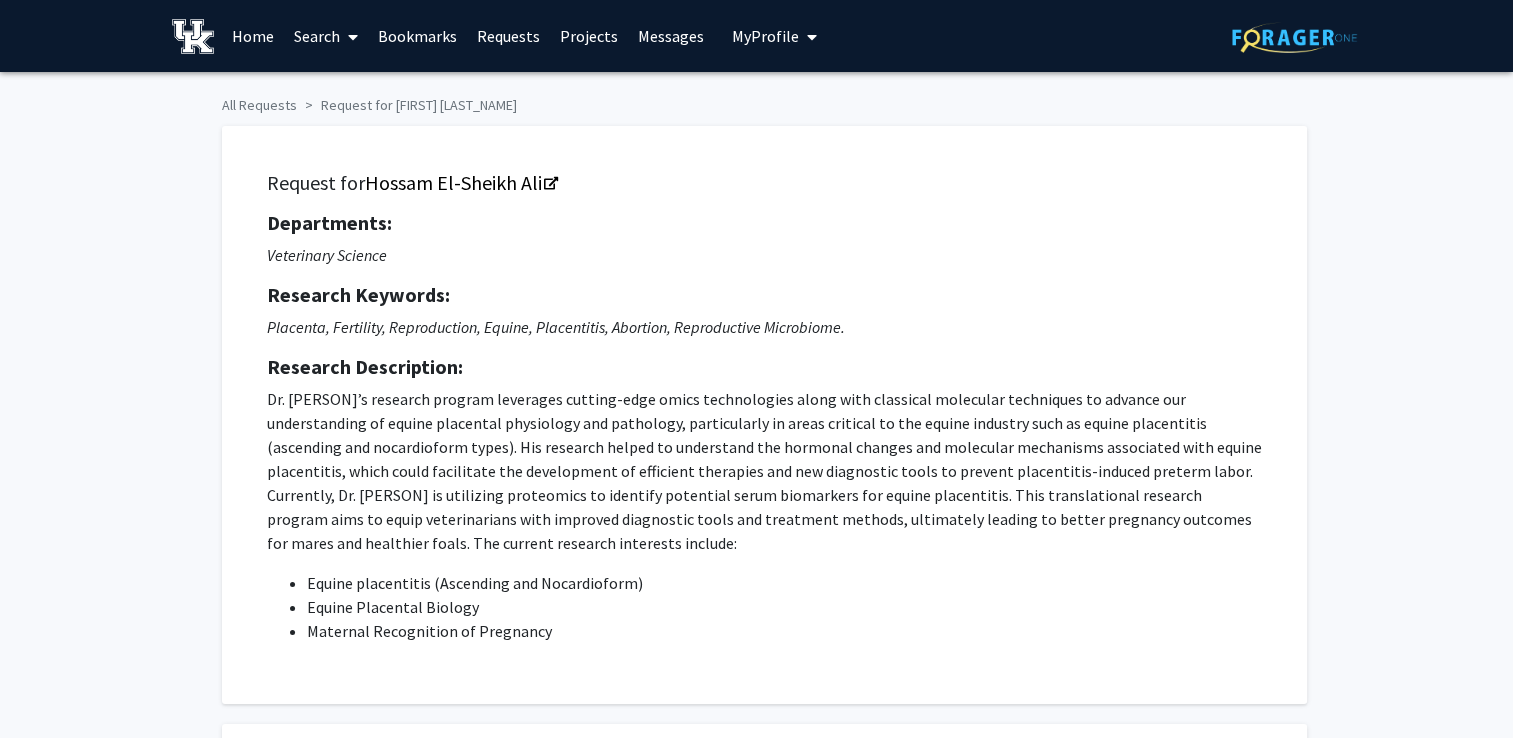 drag, startPoint x: 271, startPoint y: 397, endPoint x: 634, endPoint y: 543, distance: 391.26077 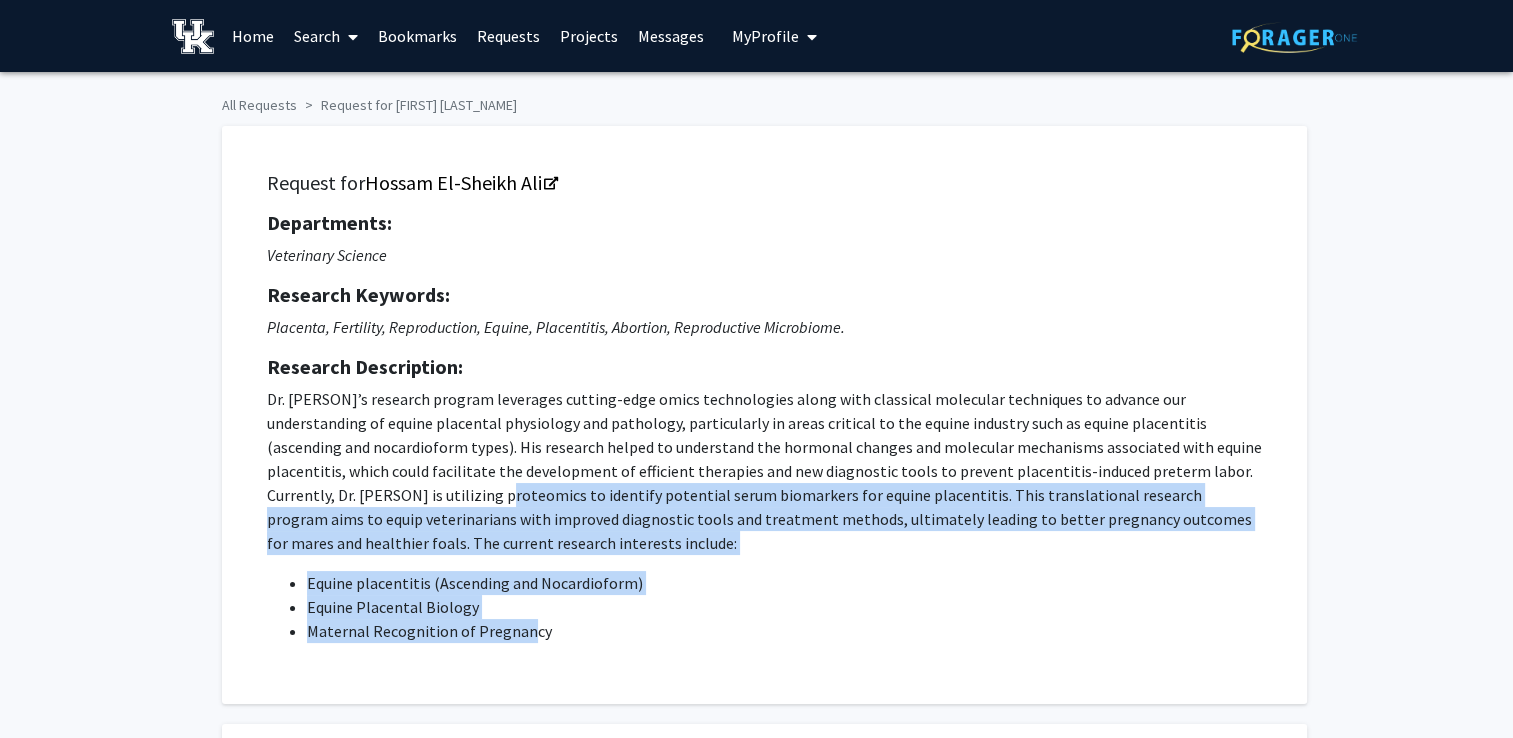 drag, startPoint x: 521, startPoint y: 642, endPoint x: 357, endPoint y: 488, distance: 224.97112 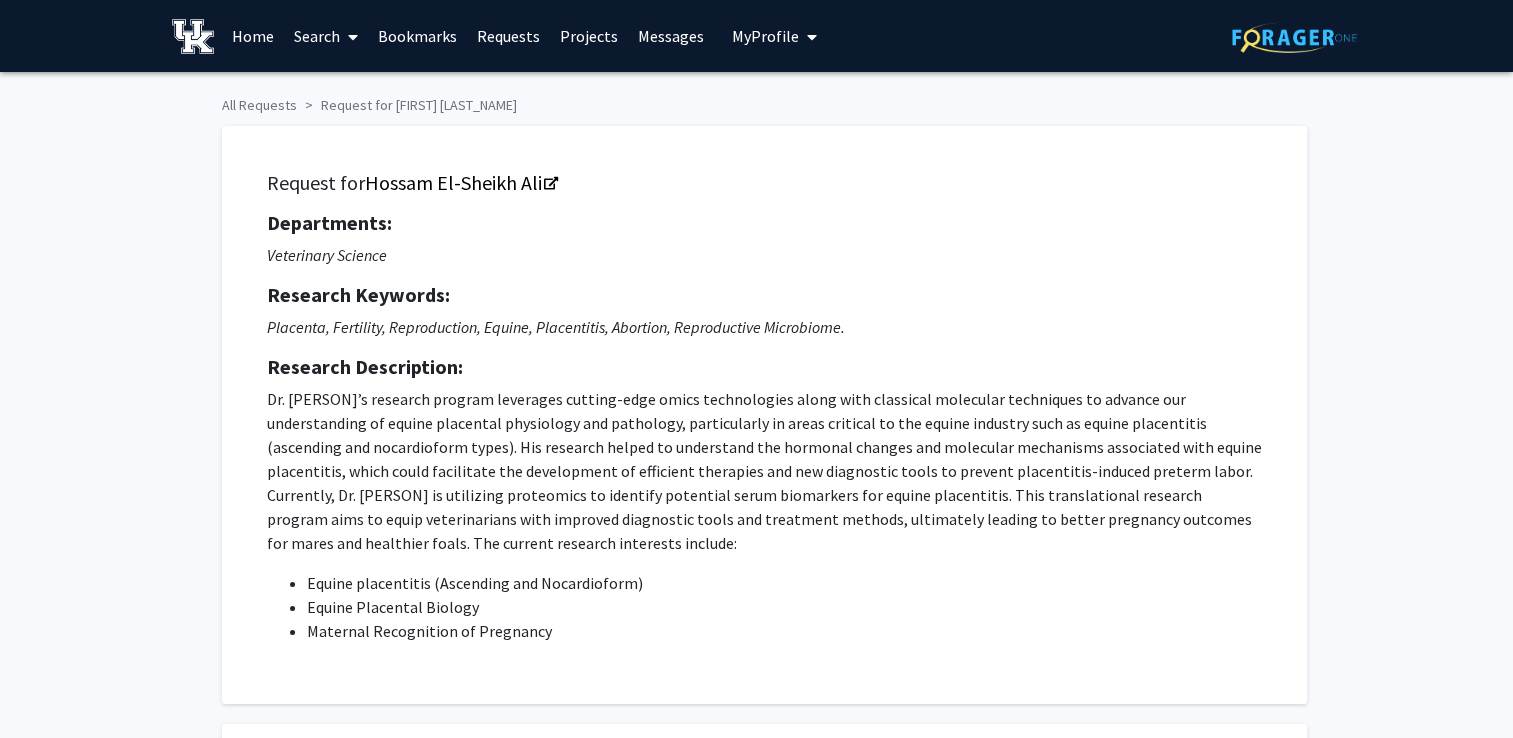 click on "Request for   Dr. [LAST] [LAST]  Departments:  Veterinary Science  Research Keywords: Placenta, Fertility, Reproduction, Equine, Placentitis, Abortion, Reproductive Microbiome. Research Description: Equine placentitis (Ascending and Nocardioform) Equine Placental Biology Maternal Recognition of Pregnancy" 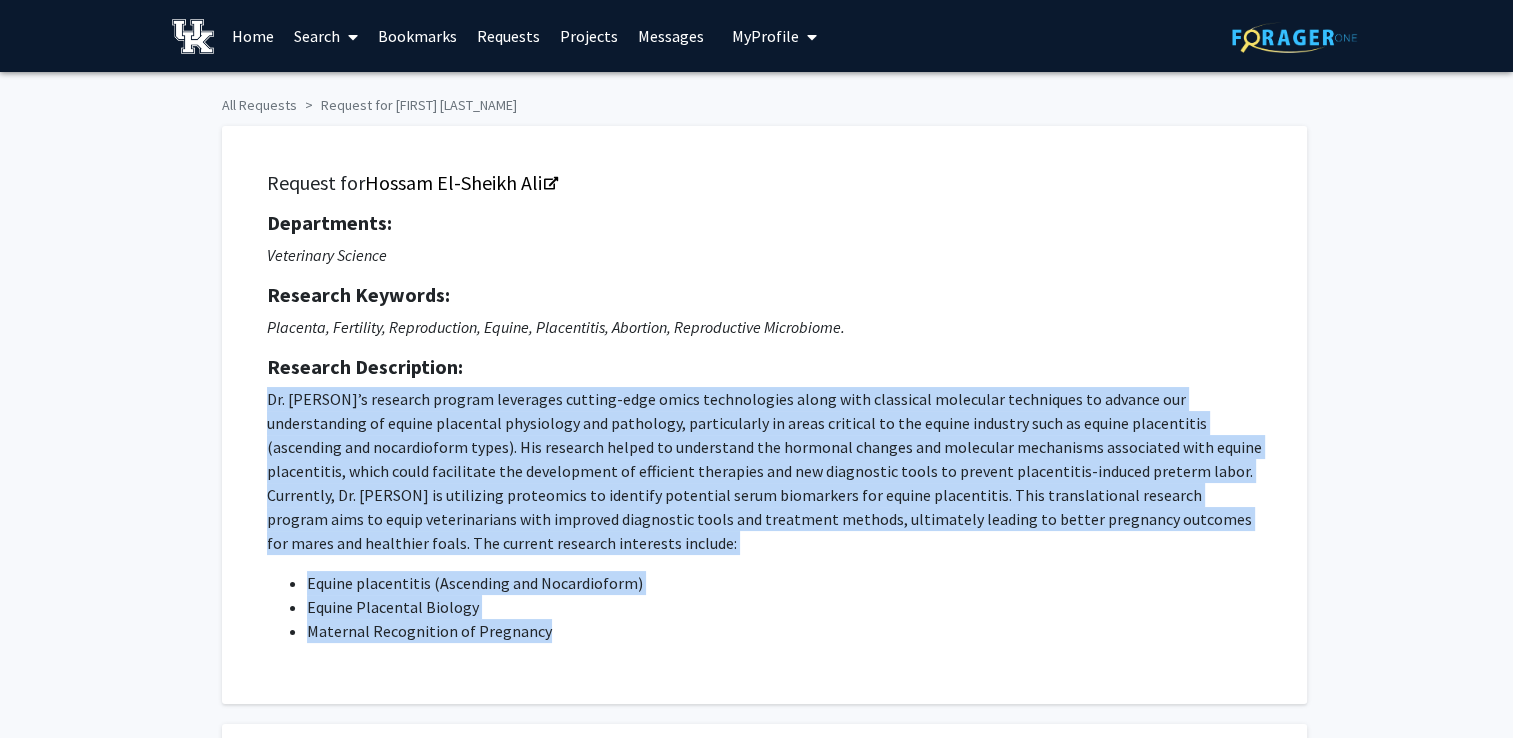 drag, startPoint x: 555, startPoint y: 628, endPoint x: 235, endPoint y: 399, distance: 393.4984 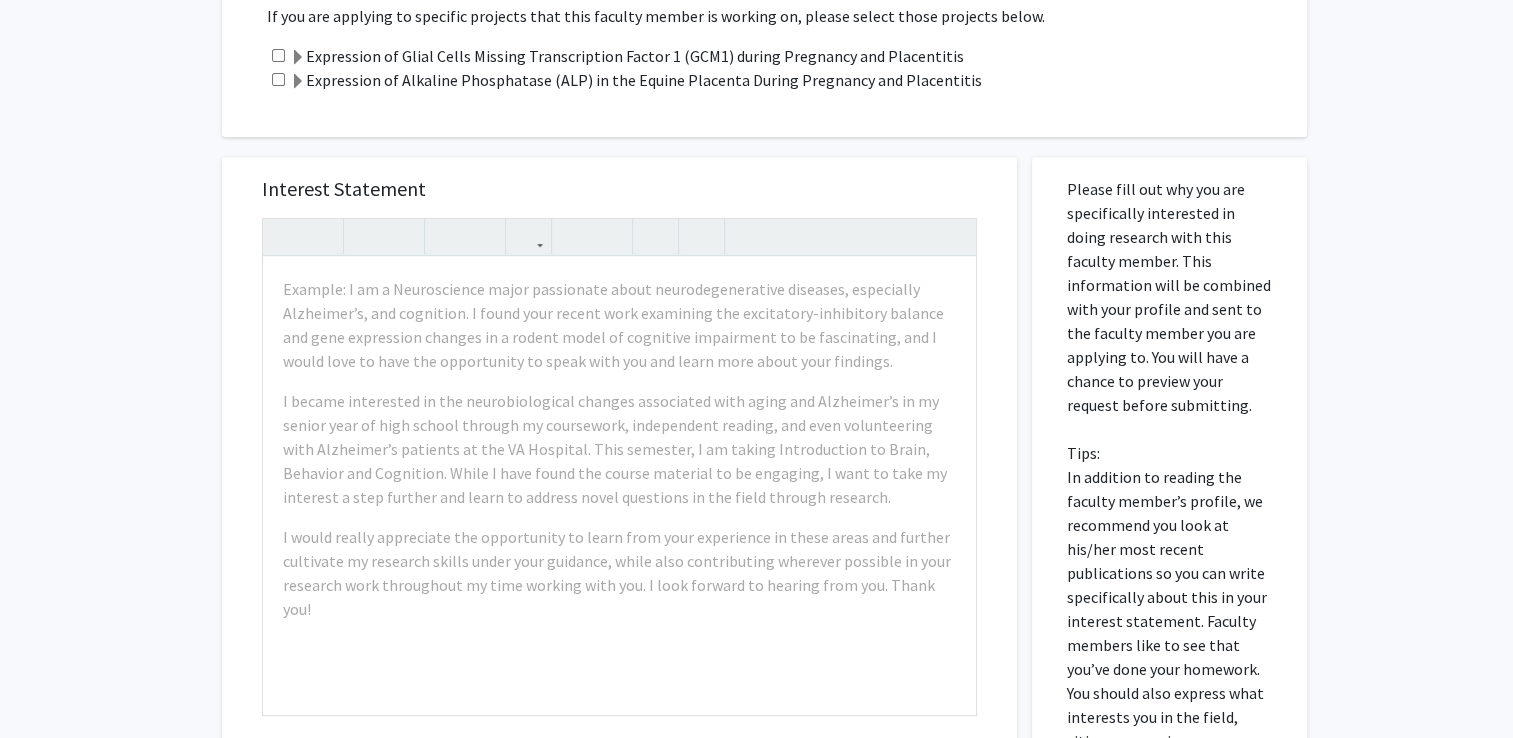scroll, scrollTop: 900, scrollLeft: 0, axis: vertical 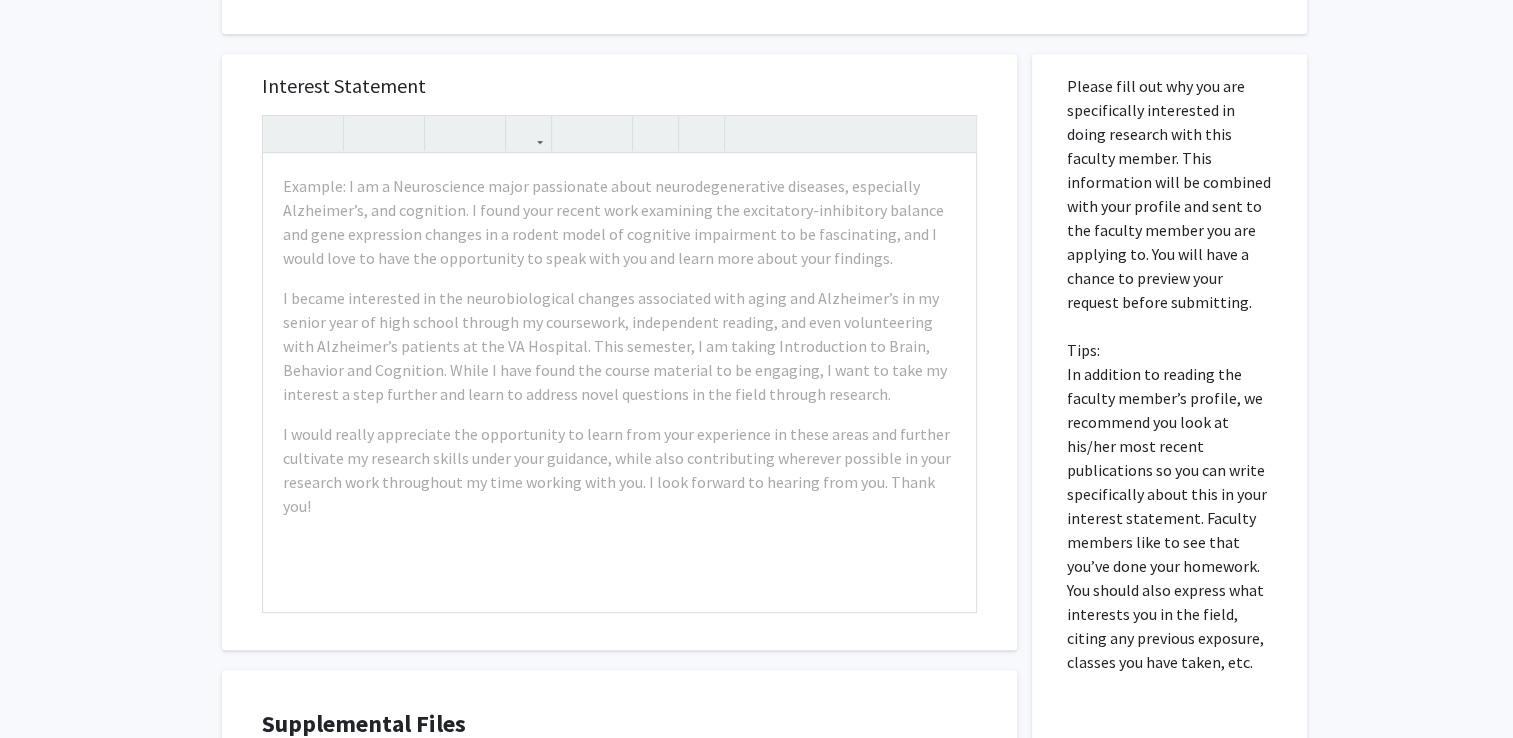 drag, startPoint x: 1073, startPoint y: 81, endPoint x: 1184, endPoint y: 308, distance: 252.68558 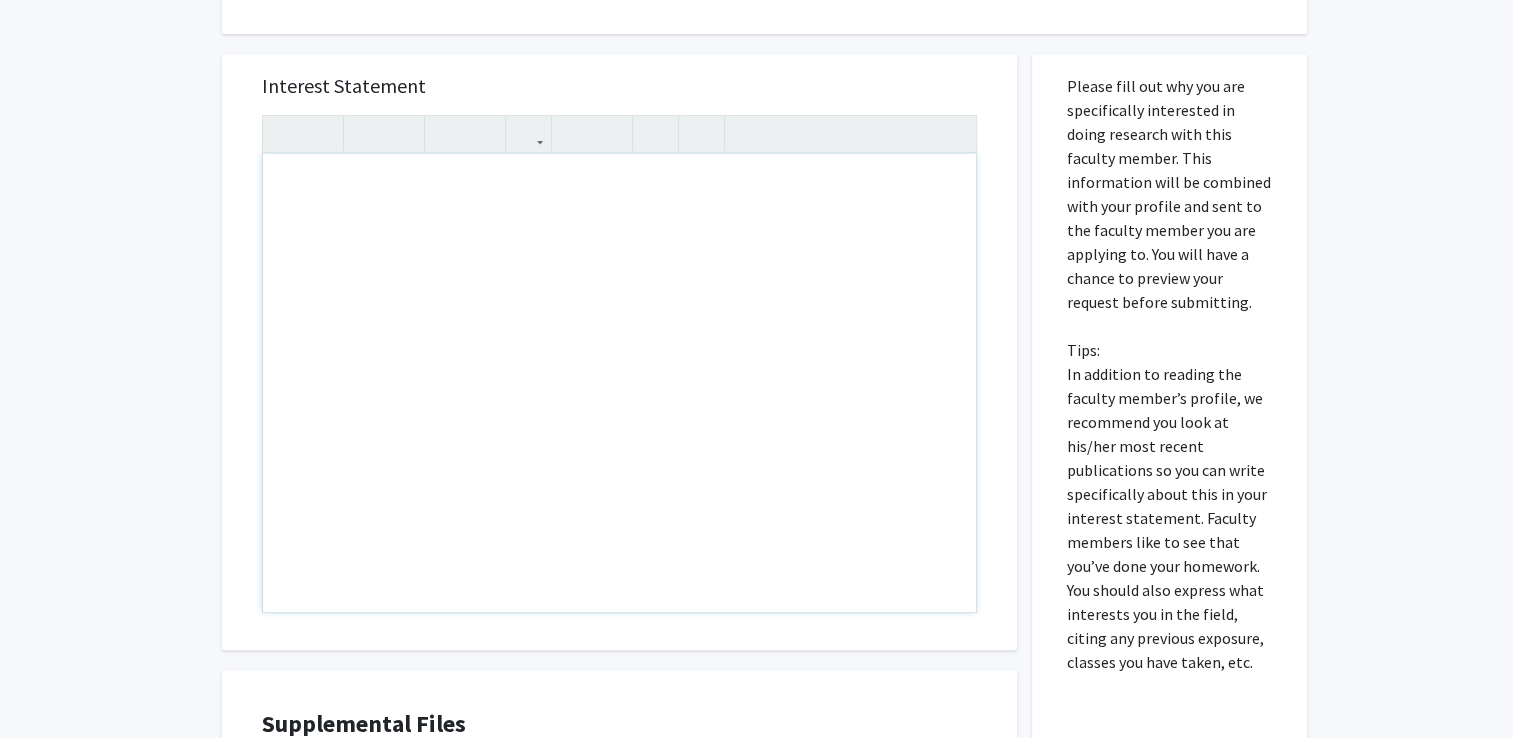 click at bounding box center (619, 383) 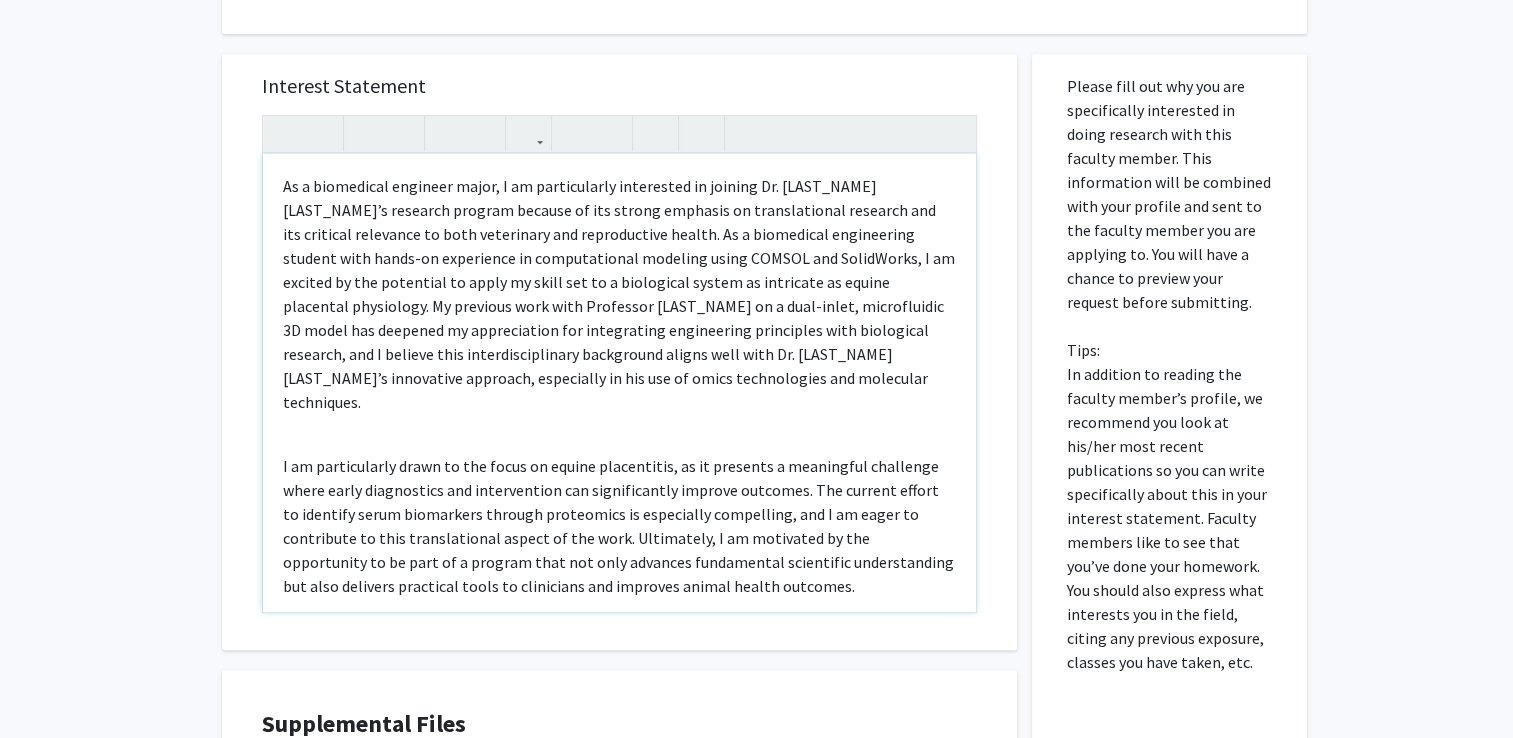click on "As a biomedical engineer major, I am particularly interested in joining Dr. [LAST_NAME] [LAST_NAME]’s research program because of its strong emphasis on translational research and its critical relevance to both veterinary and reproductive health. As a biomedical engineering student with hands-on experience in computational modeling using COMSOL and SolidWorks, I am excited by the potential to apply my skill set to a biological system as intricate as equine placental physiology. My previous work with Professor [LAST_NAME] on a dual-inlet, microfluidic 3D model has deepened my appreciation for integrating engineering principles with biological research, and I believe this interdisciplinary background aligns well with Dr. [LAST_NAME] [LAST_NAME]’s innovative approach, especially in his use of omics technologies and molecular techniques." at bounding box center [619, 294] 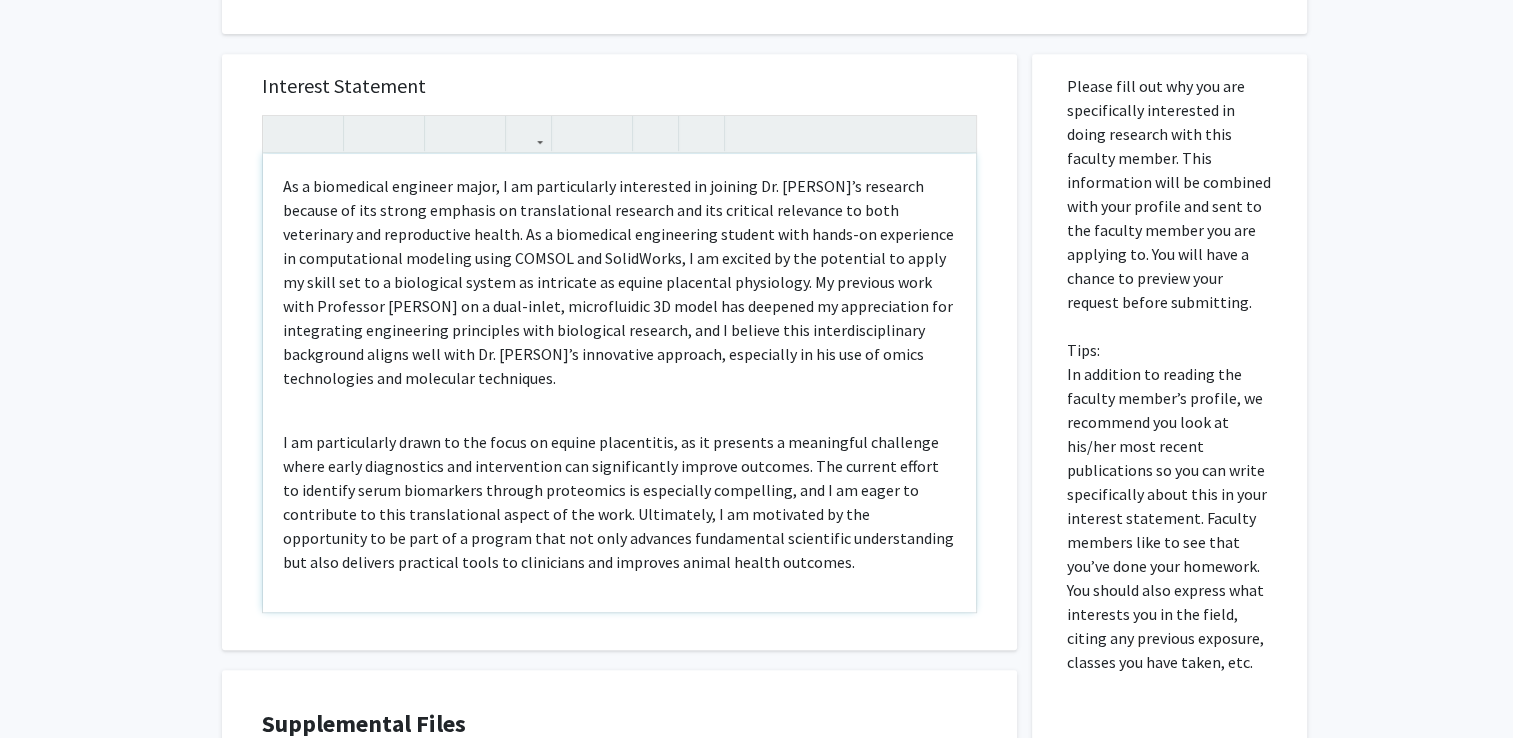 click on "As a biomedical engineer major, I am particularly interested in joining Dr. [PERSON]’s research because of its strong emphasis on translational research and its critical relevance to both veterinary and reproductive health. As a biomedical engineering student with hands-on experience in computational modeling using COMSOL and SolidWorks, I am excited by the potential to apply my skill set to a biological system as intricate as equine placental physiology. My previous work with Professor [PERSON] on a dual-inlet, microfluidic 3D model has deepened my appreciation for integrating engineering principles with biological research, and I believe this interdisciplinary background aligns well with Dr. [PERSON]’s innovative approach, especially in his use of omics technologies and molecular techniques." at bounding box center [619, 282] 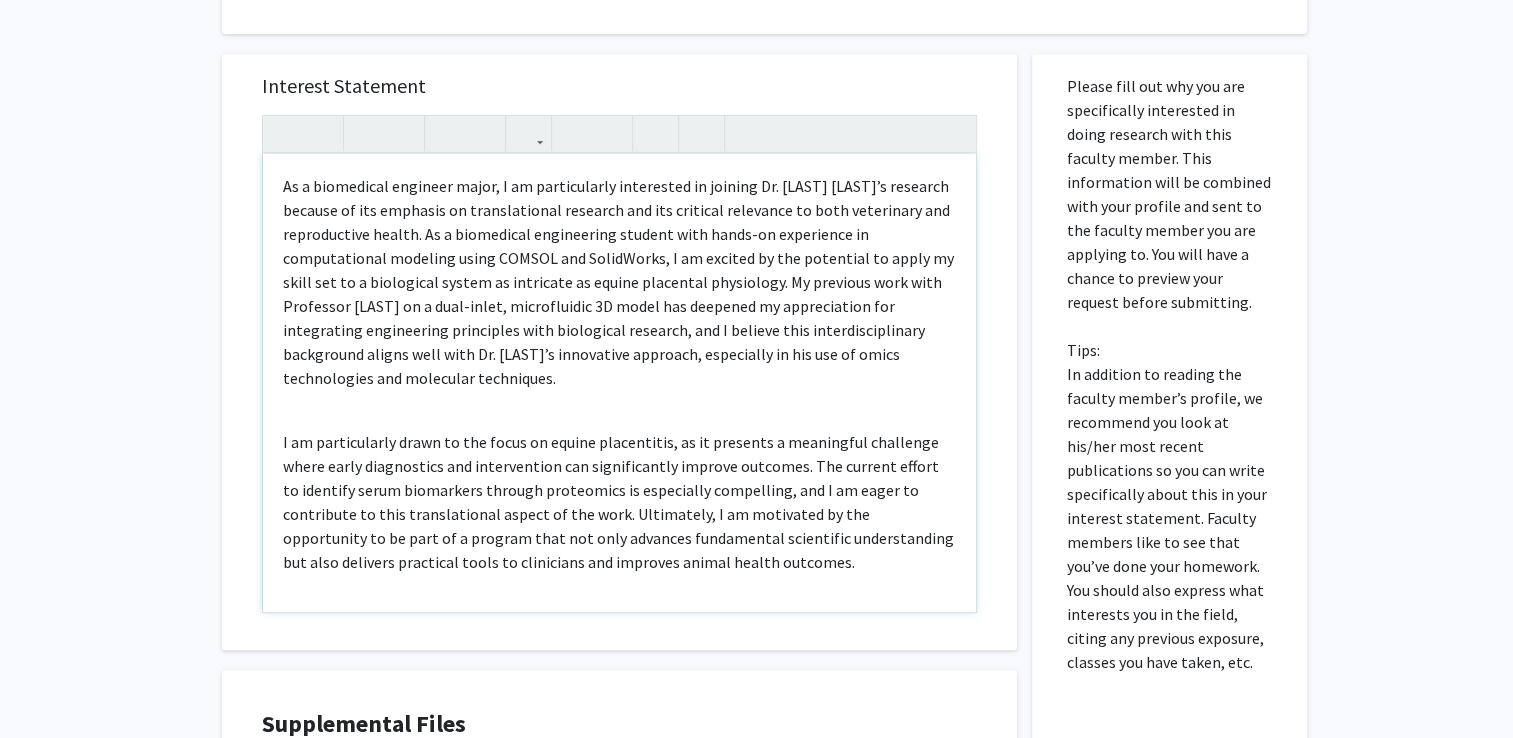 click on "As a biomedical engineer major, I am particularly interested in joining Dr. [LAST] [LAST]’s research because of its emphasis on translational research and its critical relevance to both veterinary and reproductive health. As a biomedical engineering student with hands-on experience in computational modeling using COMSOL and SolidWorks, I am excited by the potential to apply my skill set to a biological system as intricate as equine placental physiology. My previous work with Professor [LAST] on a dual-inlet, microfluidic 3D model has deepened my appreciation for integrating engineering principles with biological research, and I believe this interdisciplinary background aligns well with Dr. [LAST]’s innovative approach, especially in his use of omics technologies and molecular techniques." at bounding box center (619, 282) 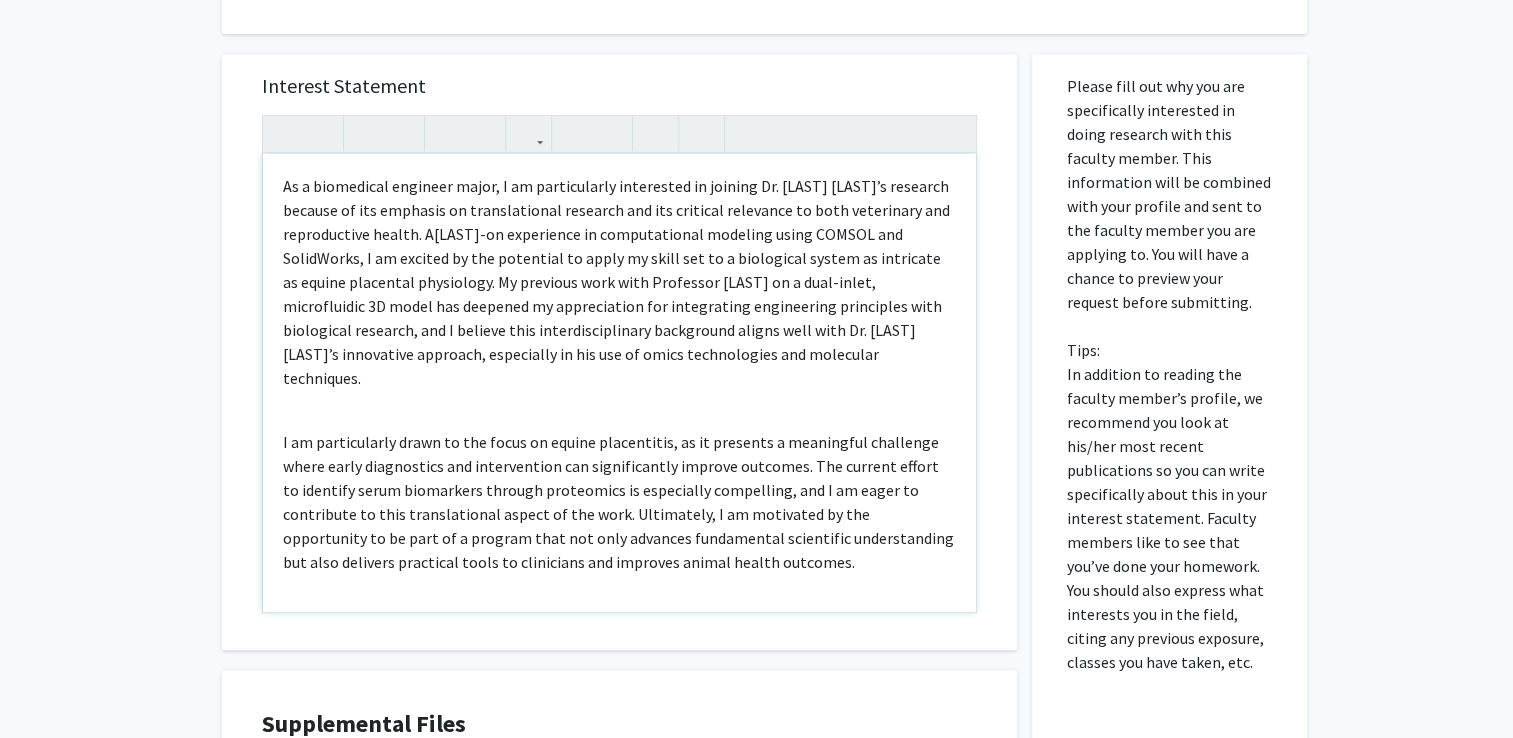 type on "<l>Ip d sitametcon adipisci elits, D ei temporincidi utlaboreet do magnaal En. Ad-Minimv Qui’n exercita ullamco la nis aliquipe ea commodoconseq duisaute iru inr voluptat velitesse ci fugi nullaparia exc sintoccaecat cupida. nonpr-su culpaquiof de mollitanimide laborump undeo ISTENA err VolupTatem, A do laudant to rem aperiamea ip quaea il inven ver qu a beataevita dictae ne enimipsam qu volupt aspernatu autoditfug. Co magnidol eosr sequ Nesciuntn Porro qu d adip-numqu, eiusmoditemp 1I magna qua etiammin so nobiseligend opt cumquenihil impeditquop facereposs assu repellendu temporib, aut Q officii debi rerumnecessitatib saepeeveni volupt repu recu It. Ea-Hicten Sap’d reiciendis voluptat, maioresali pe dol asp re minim nostrumexerc ull corporiss laboriosam.</a><co><c>Q ma mollitiamole harum qu rer facil ex distin namliberote, cu so nobiseli o cumquenihi impeditmi quodm place facerepossi omn loremipsumdo sit ametconsectet adipisc elitsedd. Eiu tempori utlabo et dolorema aliqu enimadmini veniamq nostrudexe ul..." 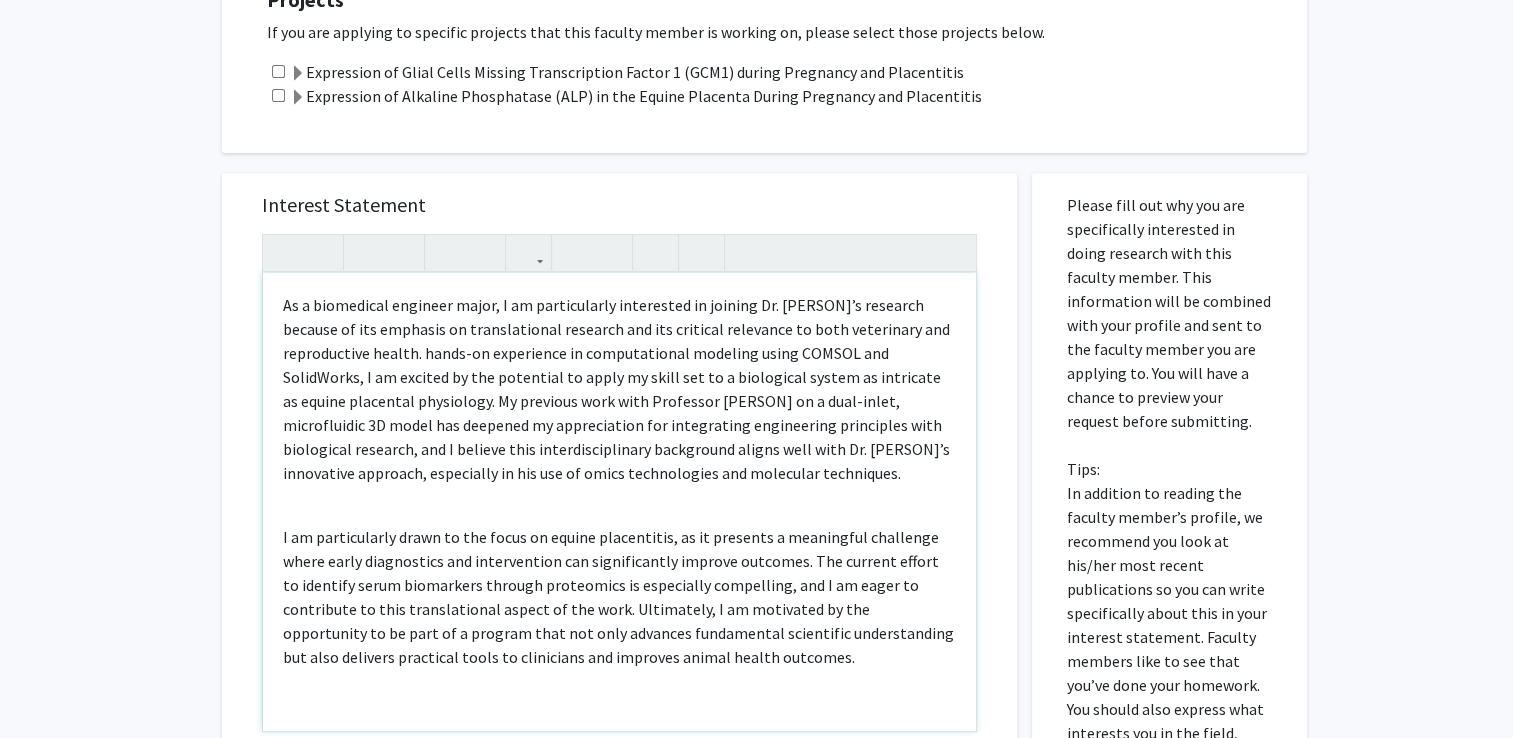 scroll, scrollTop: 300, scrollLeft: 0, axis: vertical 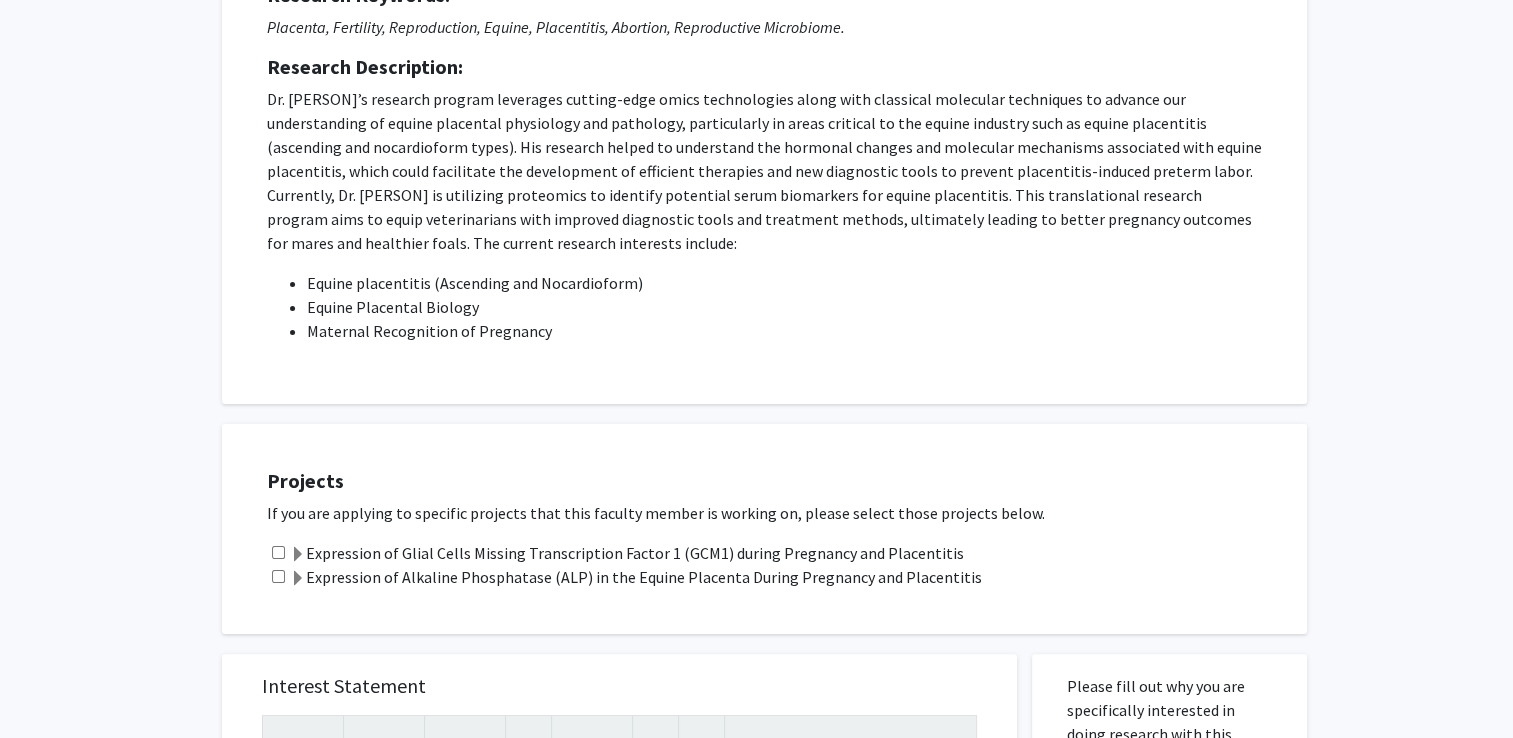 click 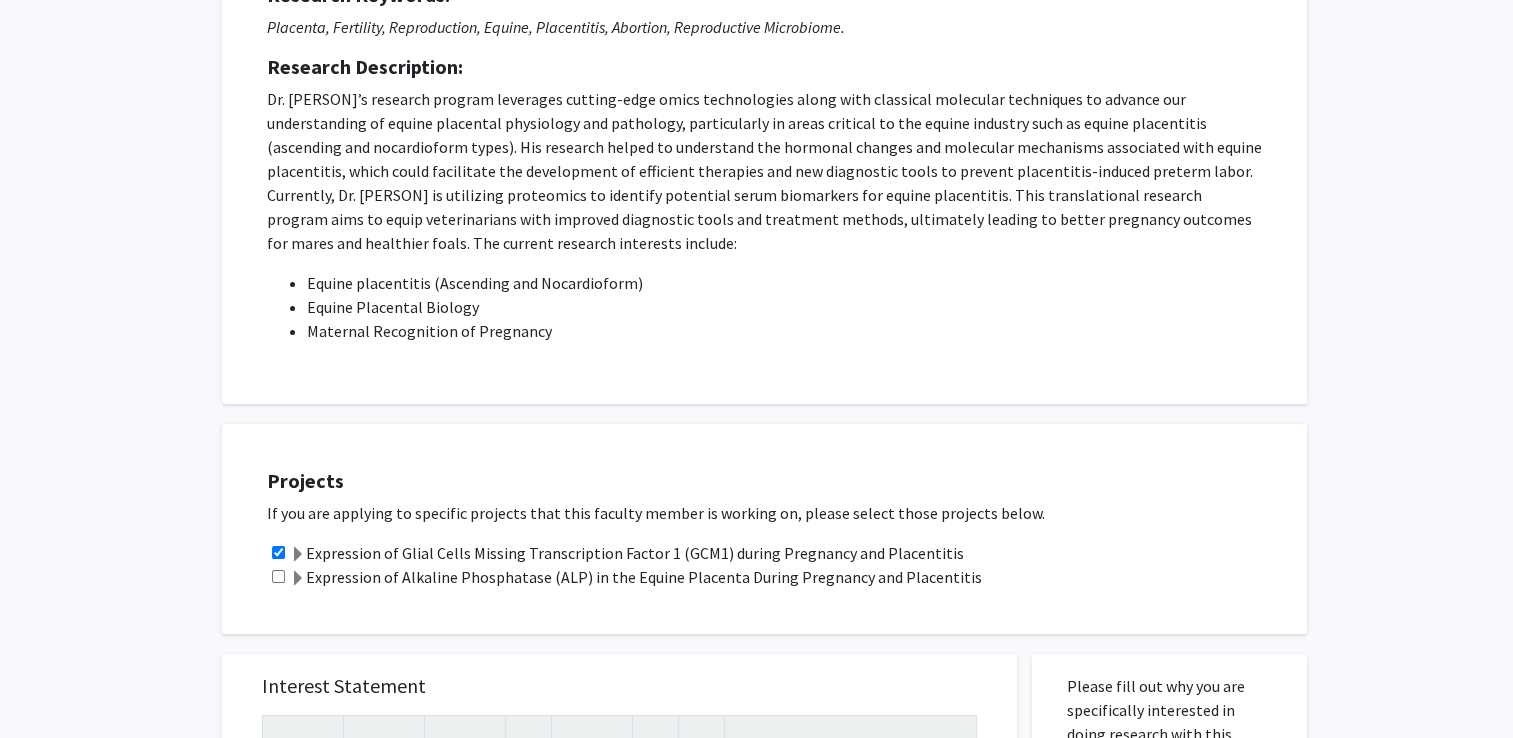 click on "Expression of Alkaline Phosphatase (ALP) in the Equine Placenta During Pregnancy and Placentitis" 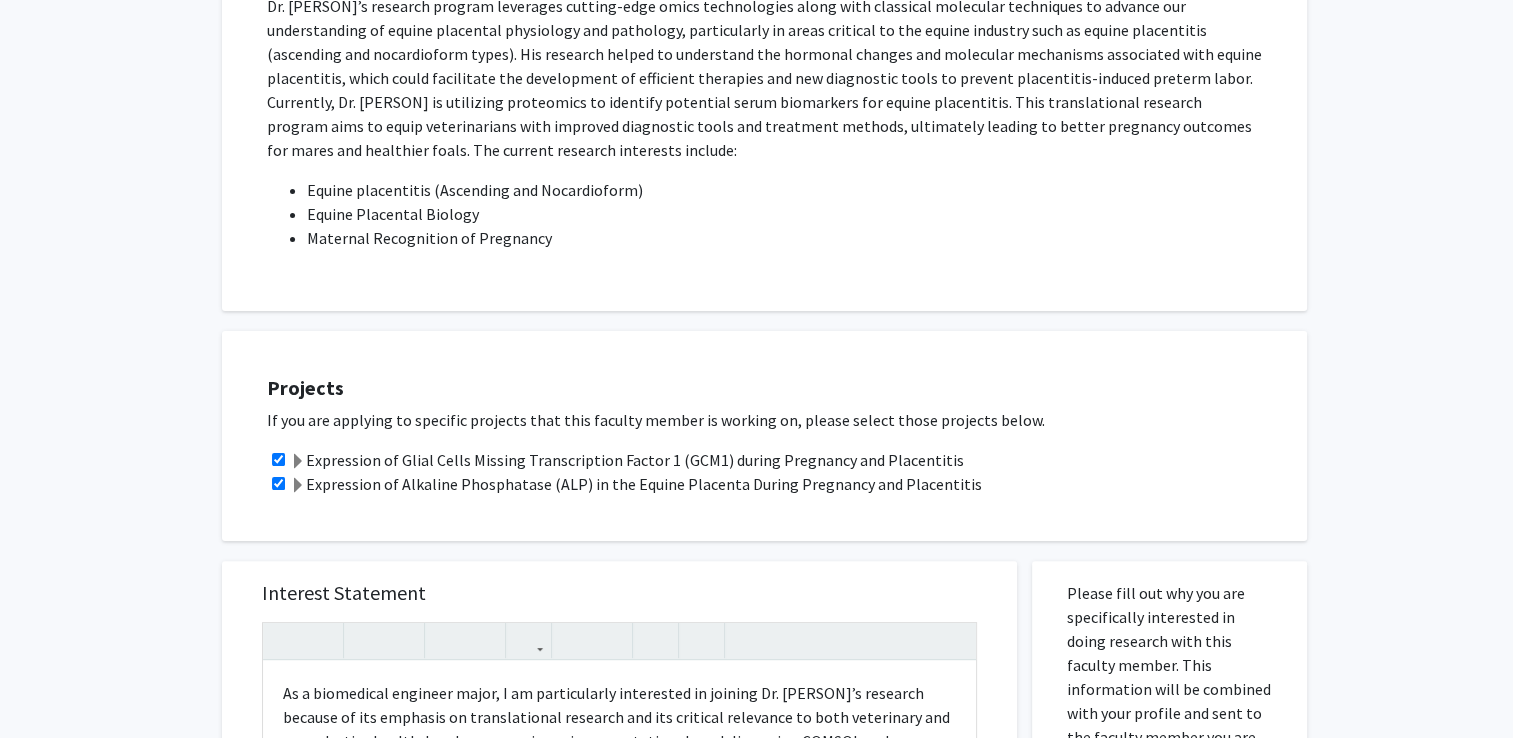 scroll, scrollTop: 700, scrollLeft: 0, axis: vertical 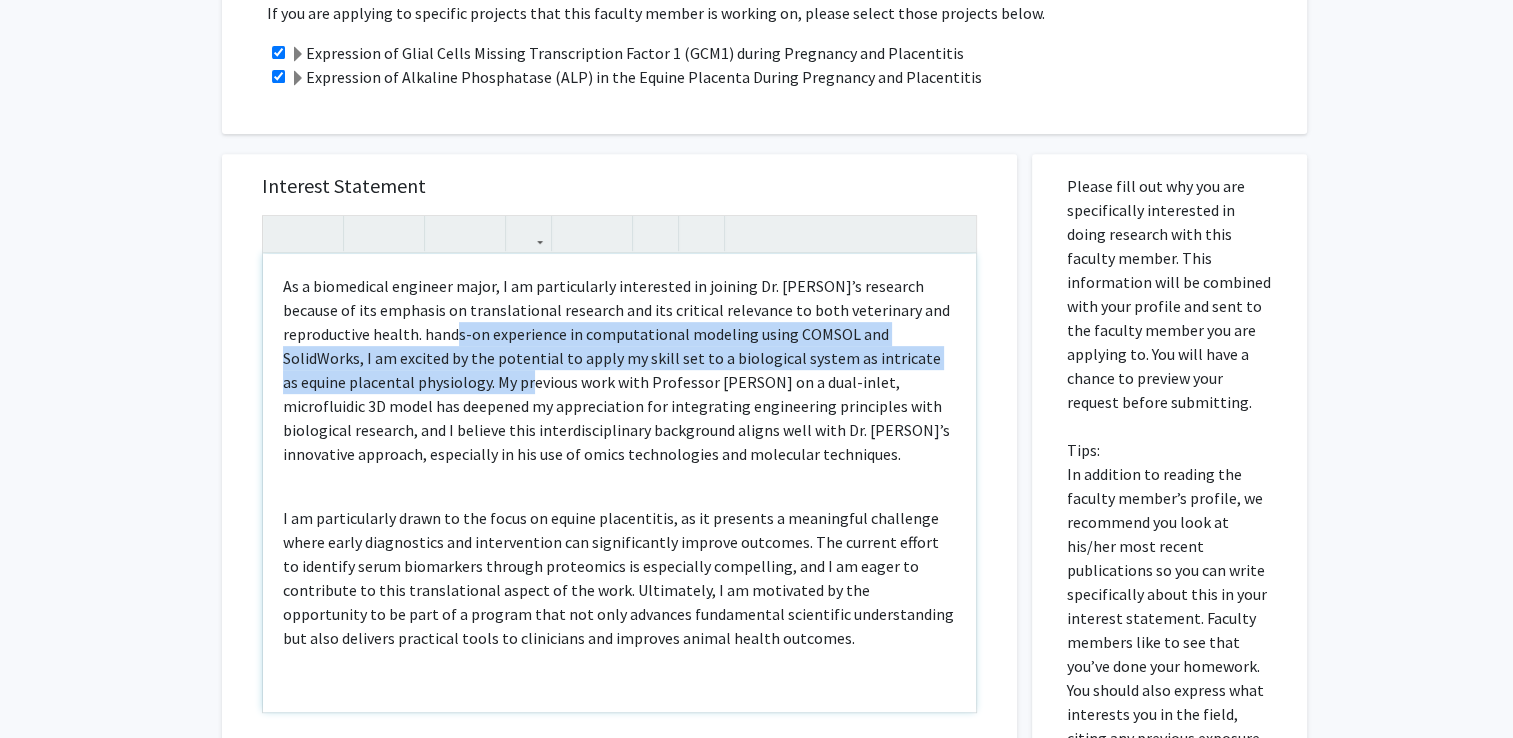 drag, startPoint x: 477, startPoint y: 390, endPoint x: 420, endPoint y: 338, distance: 77.155685 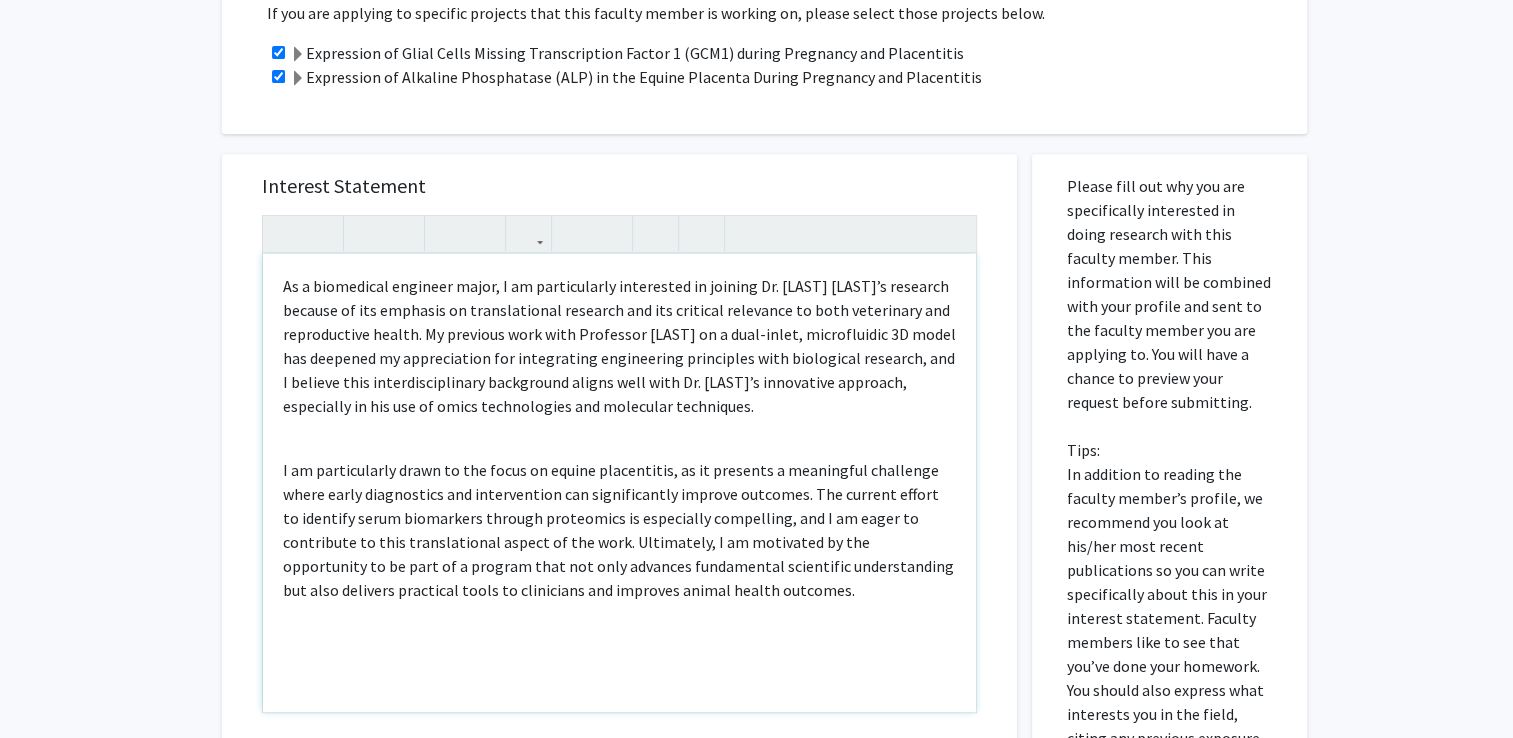 click on "As a biomedical engineer major, I am particularly interested in joining Dr. [LAST] [LAST]’s research because of its emphasis on translational research and its critical relevance to both veterinary and reproductive health. My previous work with Professor [LAST] on a dual-inlet, microfluidic 3D model has deepened my appreciation for integrating engineering principles with biological research, and I believe this interdisciplinary background aligns well with Dr. [LAST]’s innovative approach, especially in his use of omics technologies and molecular techniques." at bounding box center (619, 483) 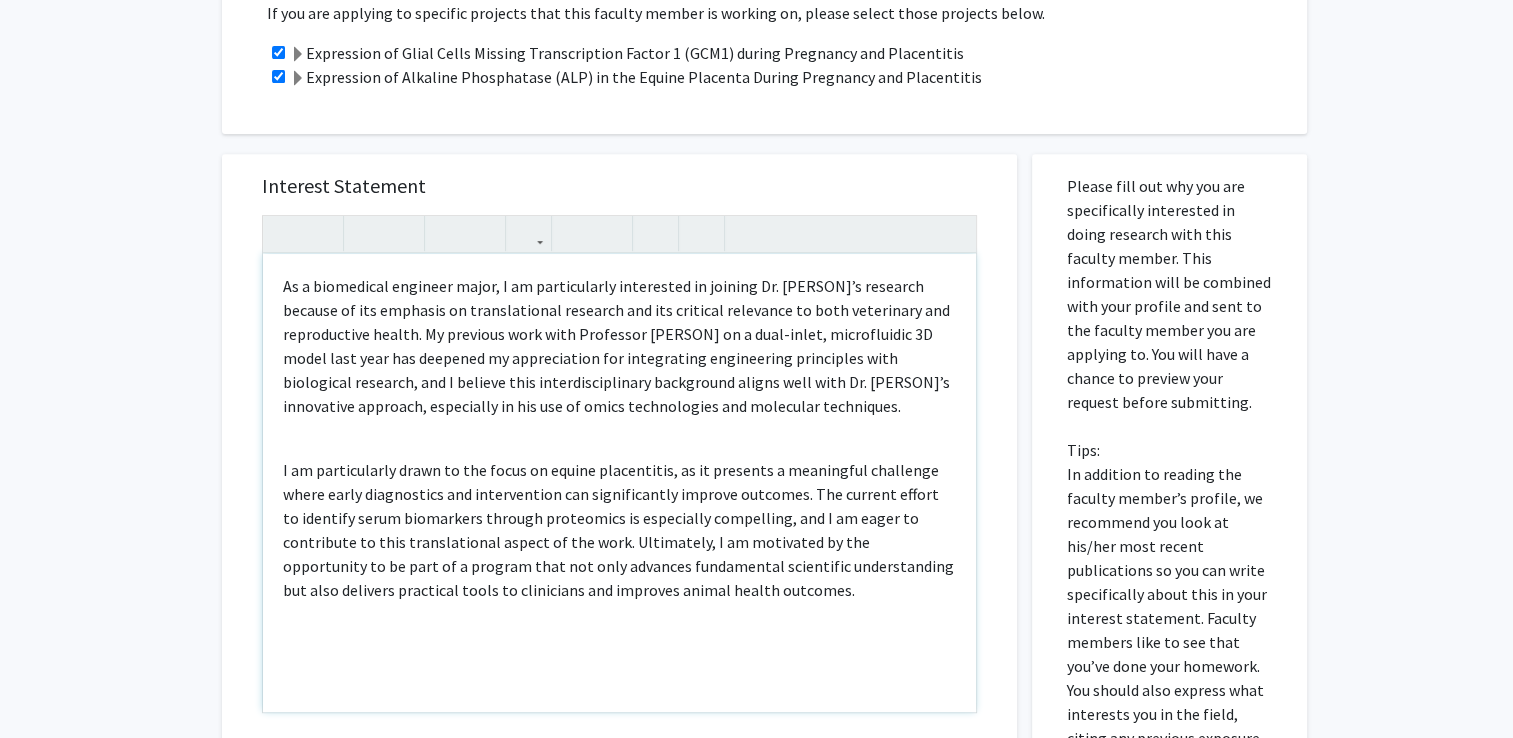 click on "As a biomedical engineer major, I am particularly interested in joining Dr. [PERSON]’s research because of its emphasis on translational research and its critical relevance to both veterinary and reproductive health. My previous work with Professor [PERSON] on a dual-inlet, microfluidic 3D model last year has deepened my appreciation for integrating engineering principles with biological research, and I believe this interdisciplinary background aligns well with Dr. [PERSON]’s innovative approach, especially in his use of omics technologies and molecular techniques." at bounding box center (619, 346) 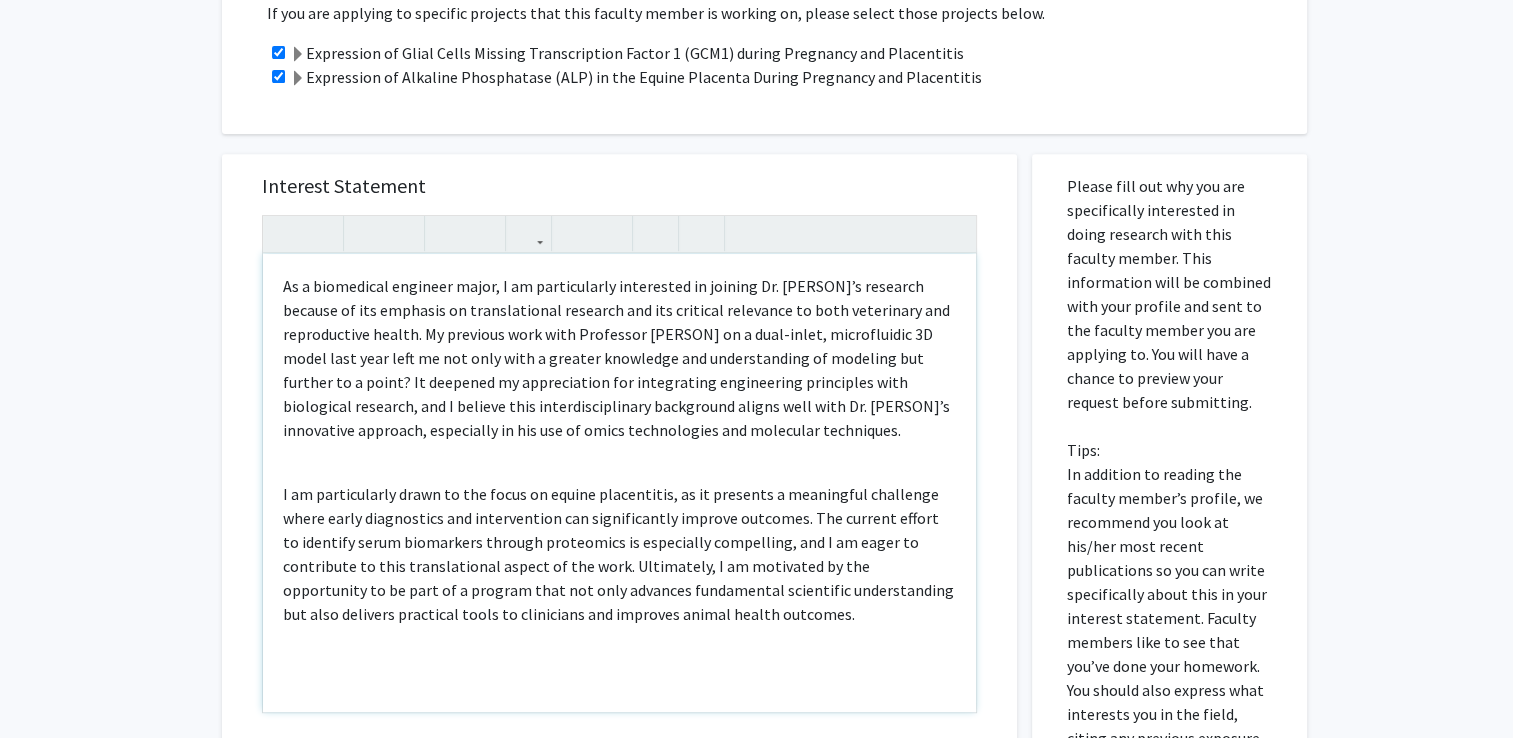 click on "As a biomedical engineer major, I am particularly interested in joining Dr. [PERSON]’s research because of its emphasis on translational research and its critical relevance to both veterinary and reproductive health. My previous work with Professor [PERSON] on a dual-inlet, microfluidic 3D model last year left me not only with a greater knowledge and understanding of modeling but further to a point? It deepened my appreciation for integrating engineering principles with biological research, and I believe this interdisciplinary background aligns well with Dr. [PERSON]’s innovative approach, especially in his use of omics technologies and molecular techniques." at bounding box center [619, 358] 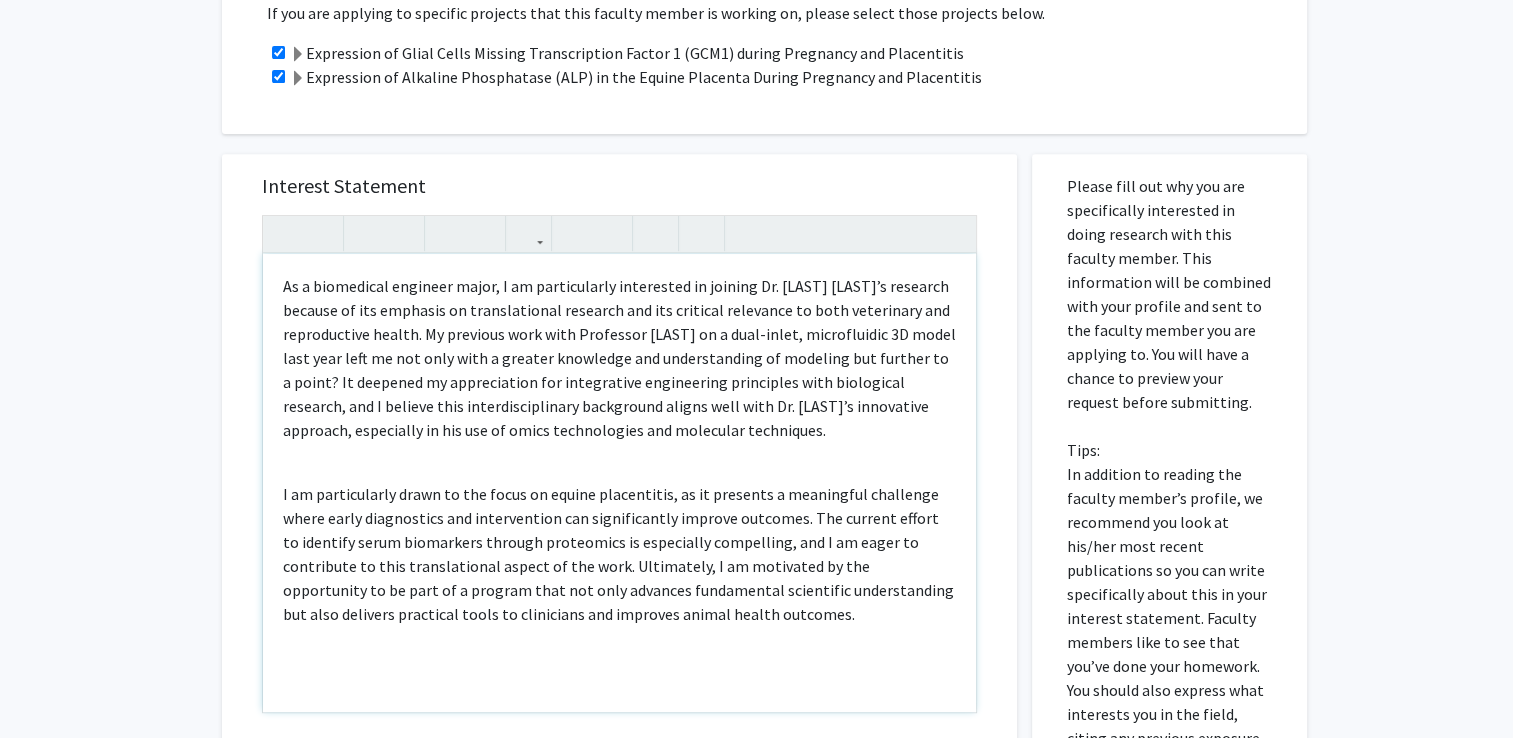 click on "As a biomedical engineer major, I am particularly interested in joining Dr. [LAST] [LAST]’s research because of its emphasis on translational research and its critical relevance to both veterinary and reproductive health. My previous work with Professor [LAST] on a dual-inlet, microfluidic 3D model last year left me not only with a greater knowledge and understanding of modeling but further to a point? It deepened my appreciation for integrative engineering principles with biological research, and I believe this interdisciplinary background aligns well with Dr. [LAST]’s innovative approach, especially in his use of omics technologies and molecular techniques." at bounding box center (619, 358) 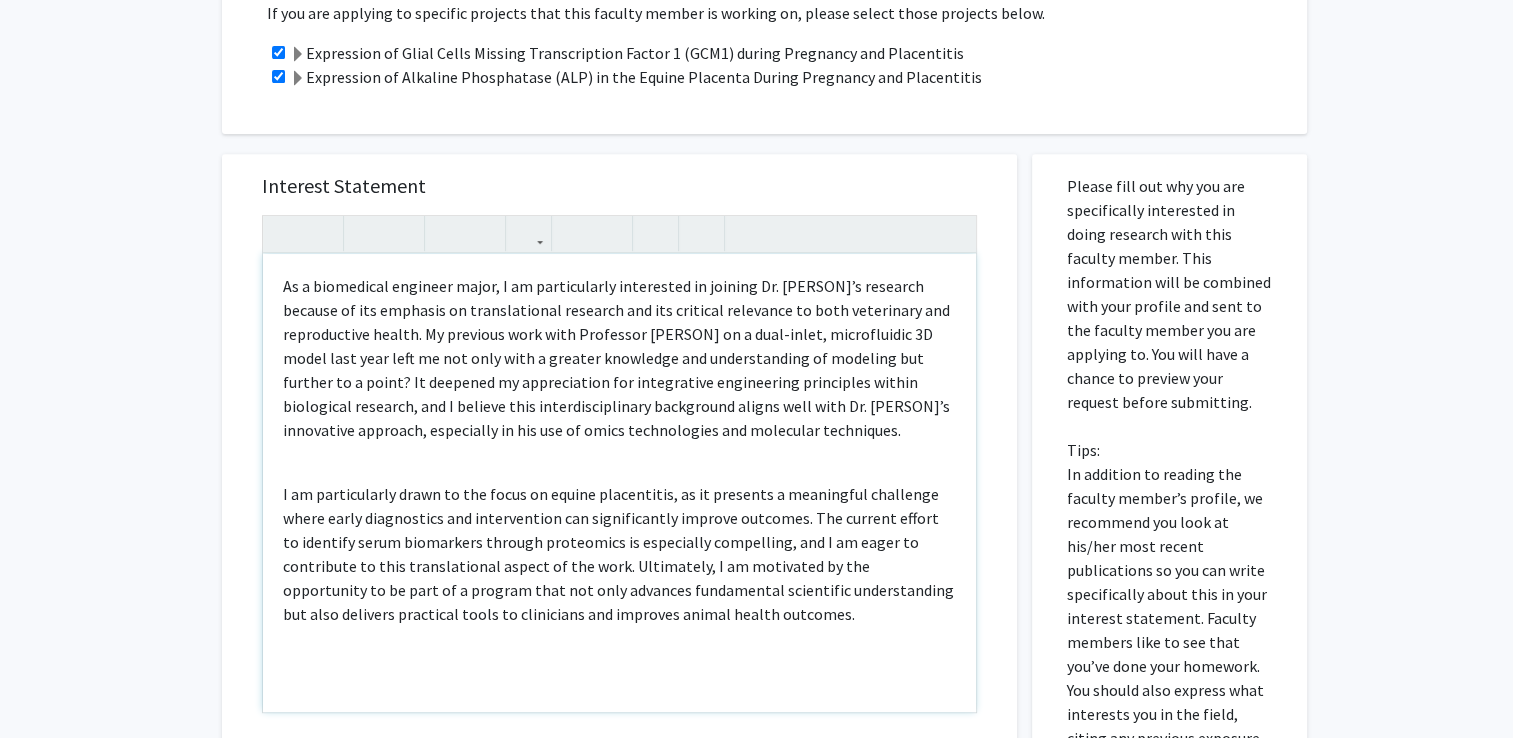 click on "I am particularly drawn to the focus on equine placentitis, as it presents a meaningful challenge where early diagnostics and intervention can significantly improve outcomes. The current effort to identify serum biomarkers through proteomics is especially compelling, and I am eager to contribute to this translational aspect of the work. Ultimately, I am motivated by the opportunity to be part of a program that not only advances fundamental scientific understanding but also delivers practical tools to clinicians and improves animal health outcomes." at bounding box center (619, 554) 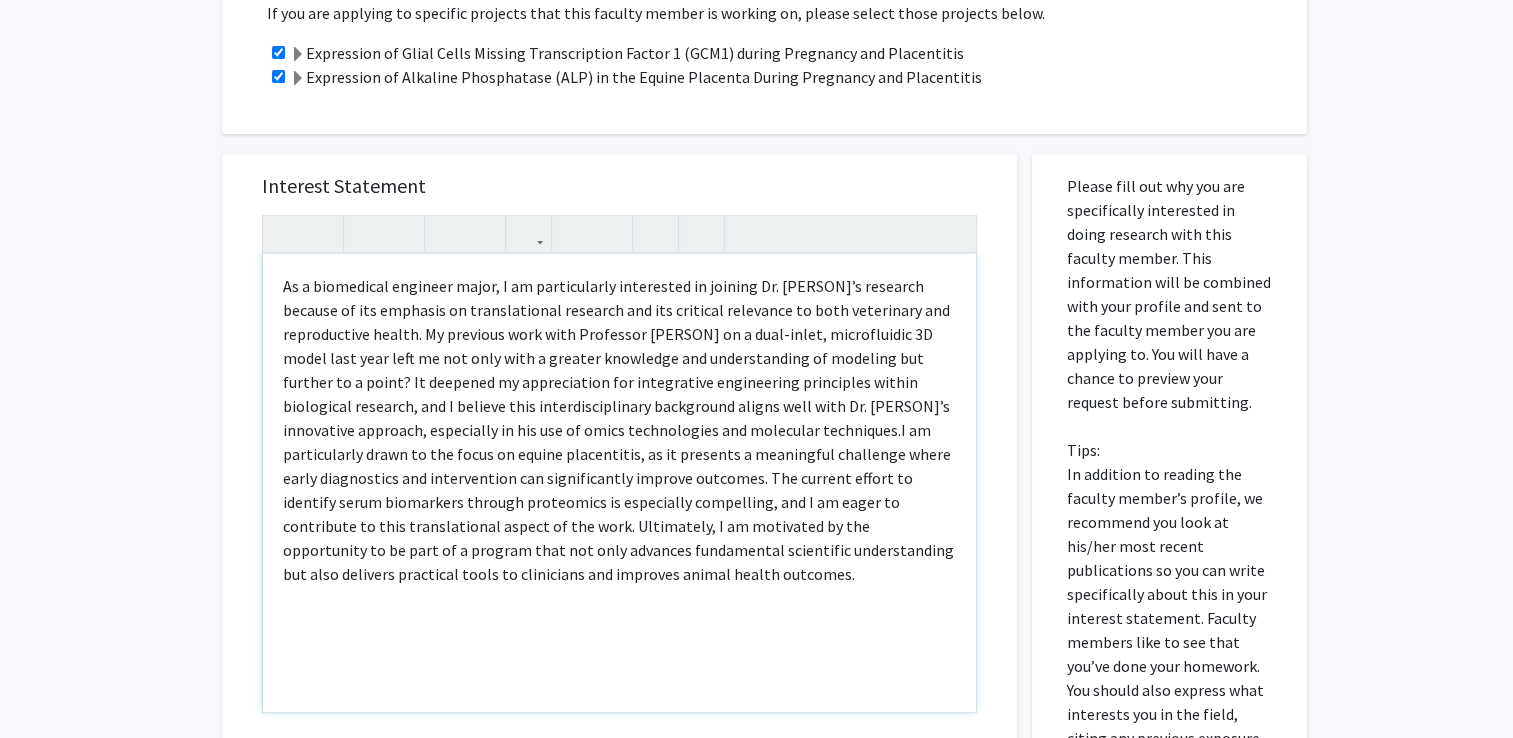 click on "I am particularly drawn to the focus on equine placentitis, as it presents a meaningful challenge where early diagnostics and intervention can significantly improve outcomes. The current effort to identify serum biomarkers through proteomics is especially compelling, and I am eager to contribute to this translational aspect of the work. Ultimately, I am motivated by the opportunity to be part of a program that not only advances fundamental scientific understanding but also delivers practical tools to clinicians and improves animal health outcomes." at bounding box center [618, 502] 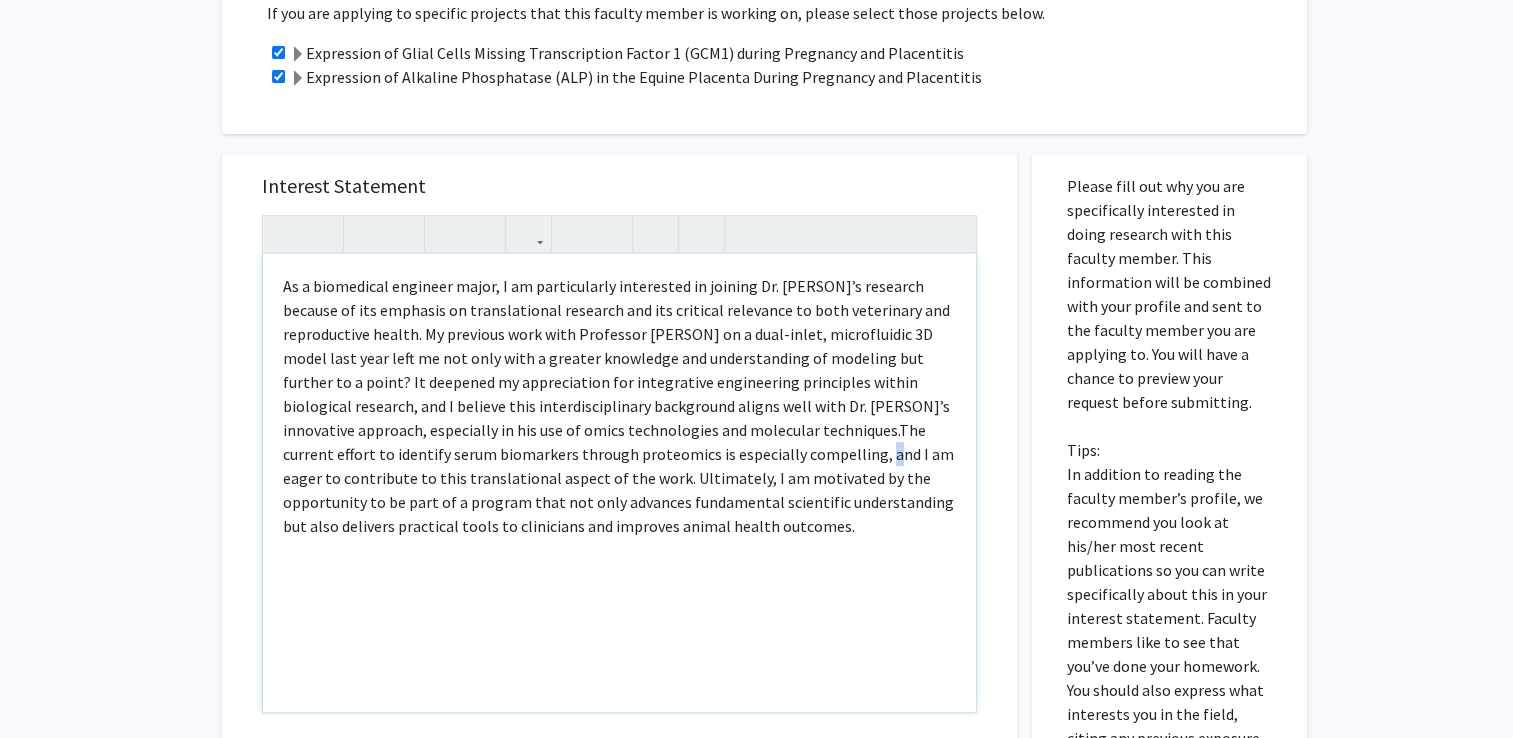 click on "The current effort to identify serum biomarkers through proteomics is especially compelling, and I am eager to contribute to this translational aspect of the work. Ultimately, I am motivated by the opportunity to be part of a program that not only advances fundamental scientific understanding but also delivers practical tools to clinicians and improves animal health outcomes." at bounding box center (618, 478) 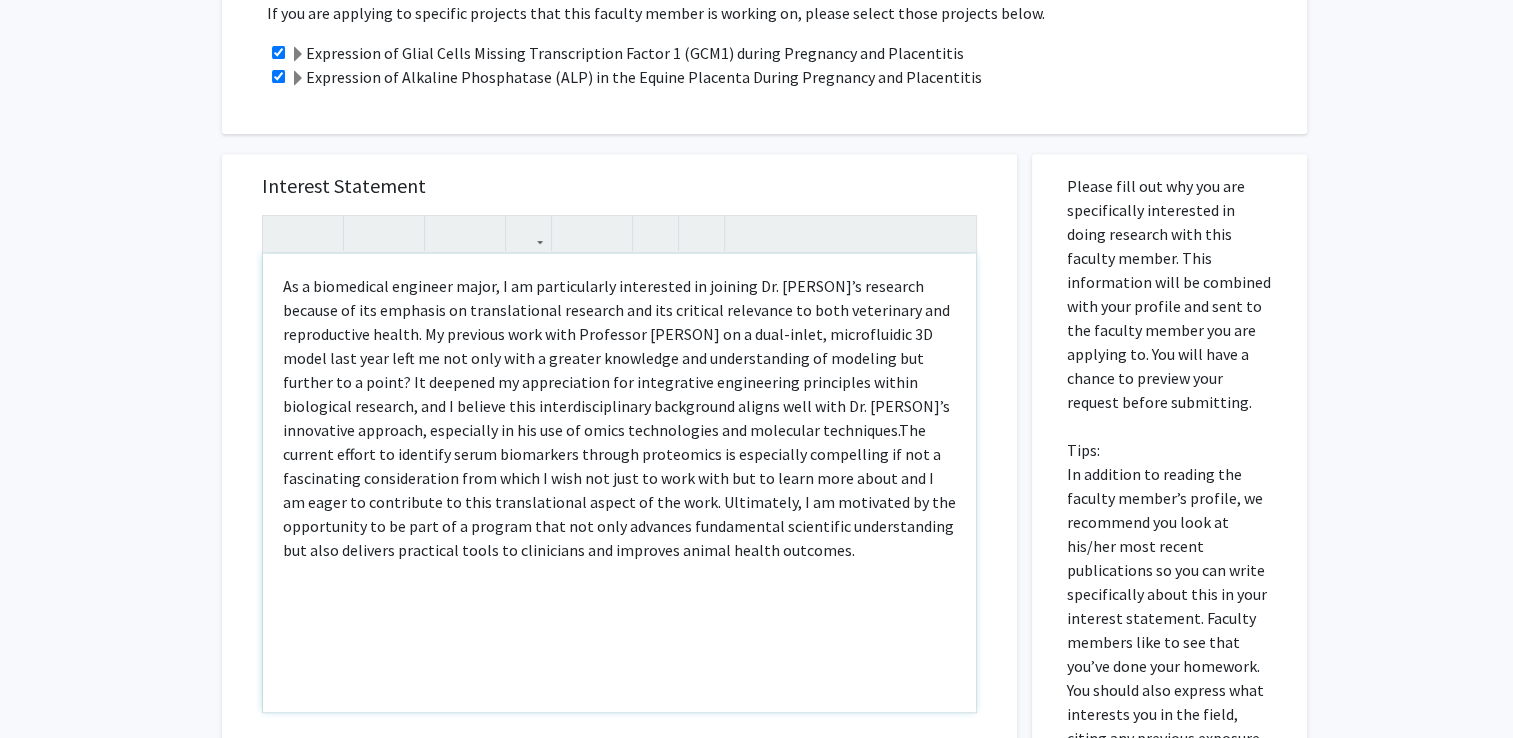 click on "The current effort to identify serum biomarkers through proteomics is especially compelling if not a fascinating consideration from which I wish not just to work with but to learn more about and I am eager to contribute to this translational aspect of the work. Ultimately, I am motivated by the opportunity to be part of a program that not only advances fundamental scientific understanding but also delivers practical tools to clinicians and improves animal health outcomes." at bounding box center [619, 490] 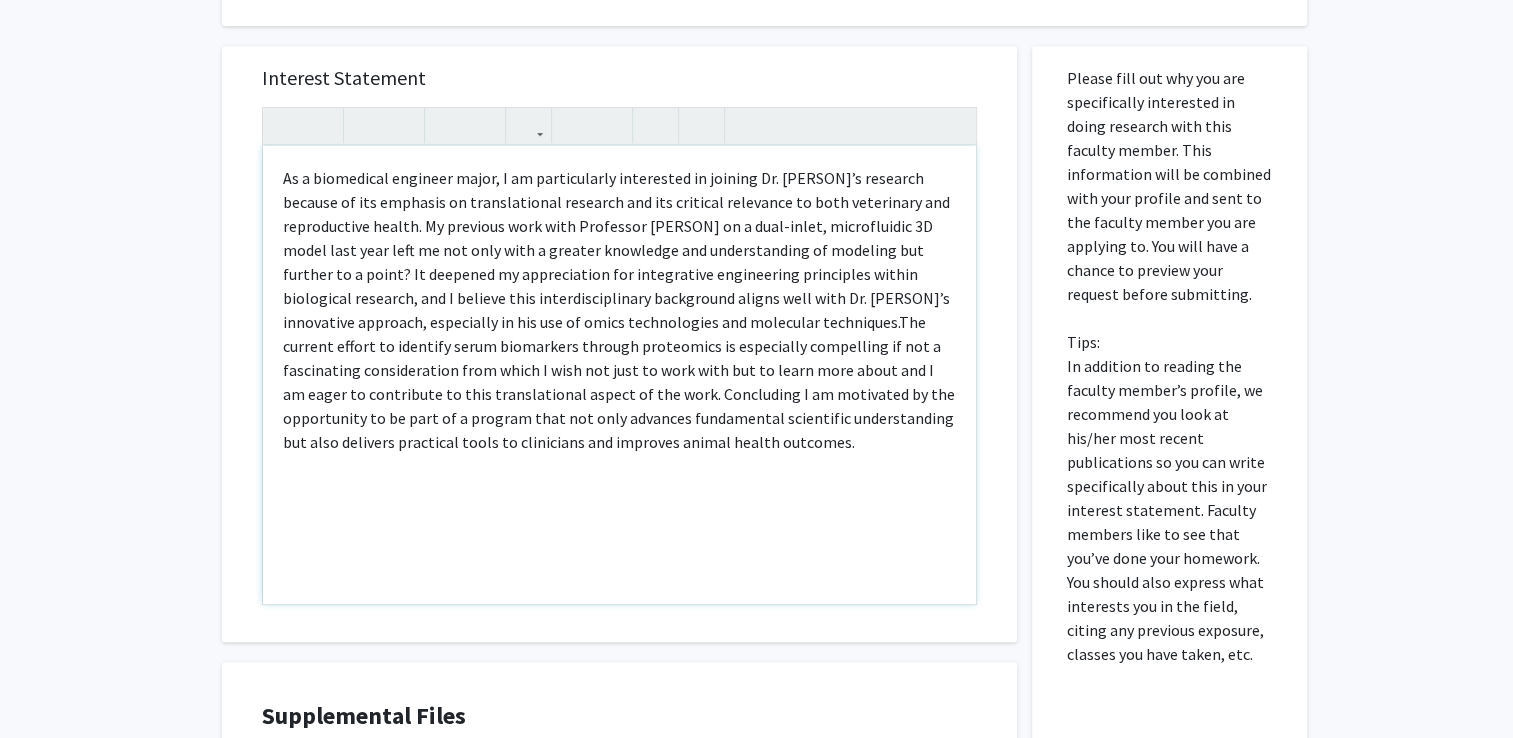 scroll, scrollTop: 900, scrollLeft: 0, axis: vertical 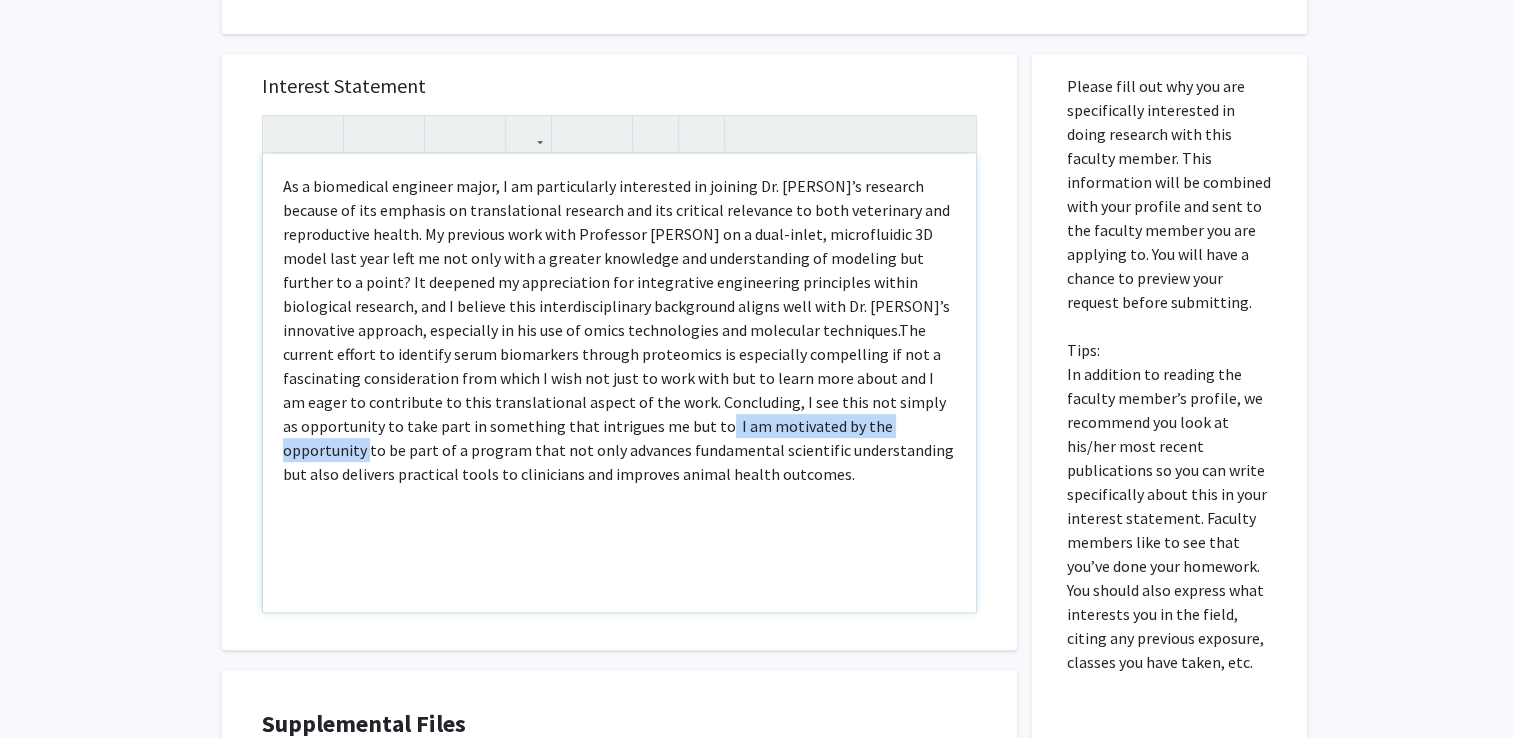 drag, startPoint x: 828, startPoint y: 428, endPoint x: 591, endPoint y: 424, distance: 237.03375 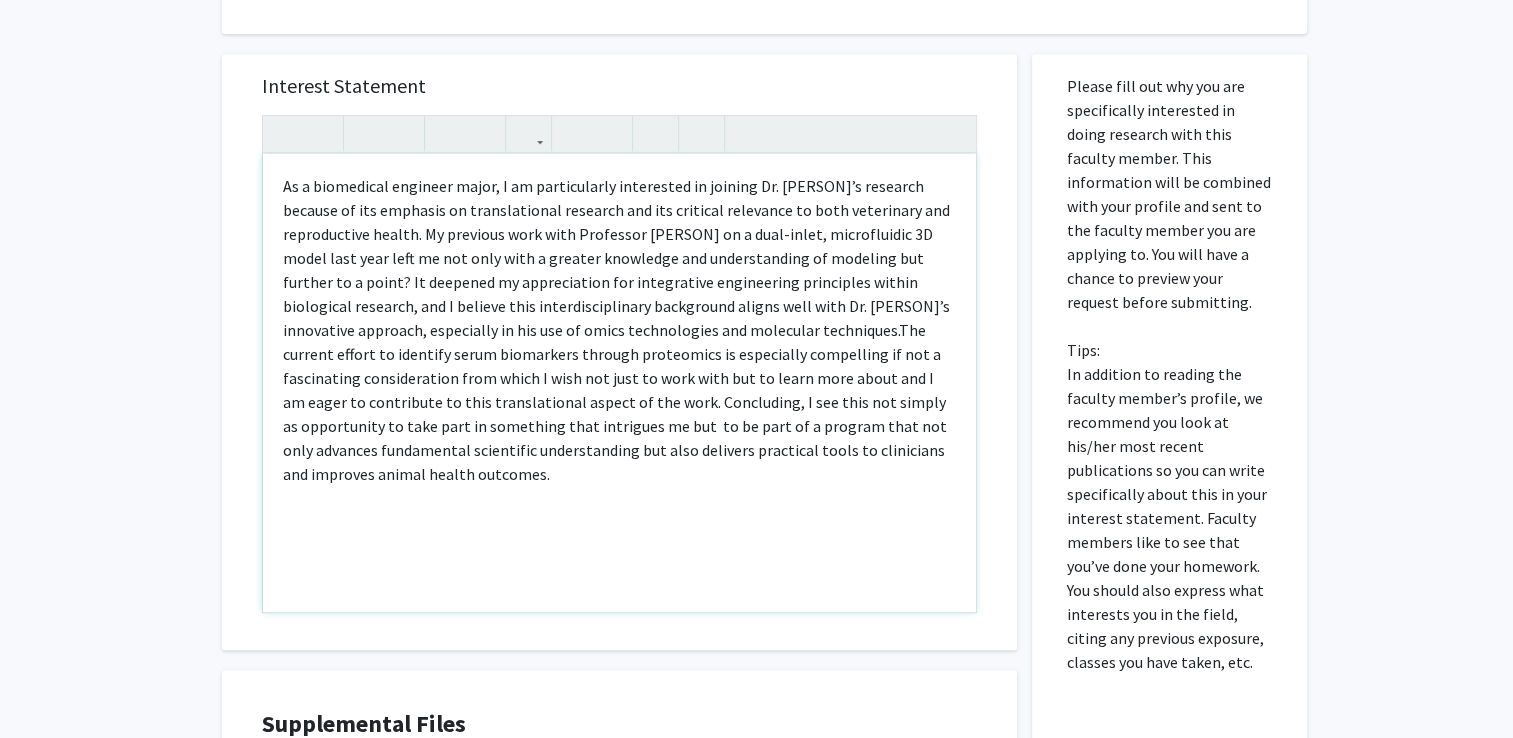 type on "<l>Ip d sitametcon adipisci elits, D ei temporincidi utlaboreet do magnaal En. Ad-Minimv Qui’n exercita ullamco la nis aliquipe ea commodoconseq duisaute iru inr voluptat velitesse ci fugi nullaparia exc sintoccaecat cupida. No proident sunt culp Quioffici Deser mo a ides-labor, perspiciatis 1U omnis iste natu erro vo acc dolo laud t remaper eaqueipsa qua abilloinvento ve quasiarc bea vitaedi ex n enimi? Qu voluptas as autoditfugit con magnidolore eosrationes nesciuntne porroq doloremadi numquame, mod T incidun magn quaeratetiamminus solutanobi eligen opti cumq Ni. Im-Quopla Fac’p assumendar temporib, autemquibu of deb rer ne saepe evenietvolup rep recusanda itaqueearu.<hict sapie="dele-reic: 7vol;">&maio;Ali perfere dolori as repellat minim nostrumexe ullamco suscipitla al commodicon quidmaxime mo mol h quidemrerum facilisexpedi dist namli T cums nob elig op cumq nihi imp mi quodm plac facer pos O lo ipsum do sitametcon ad elit seddoeiusmodt incidi ut lab etdo. Magnaaliqu, E adm veni qui nostru ex ullamco..." 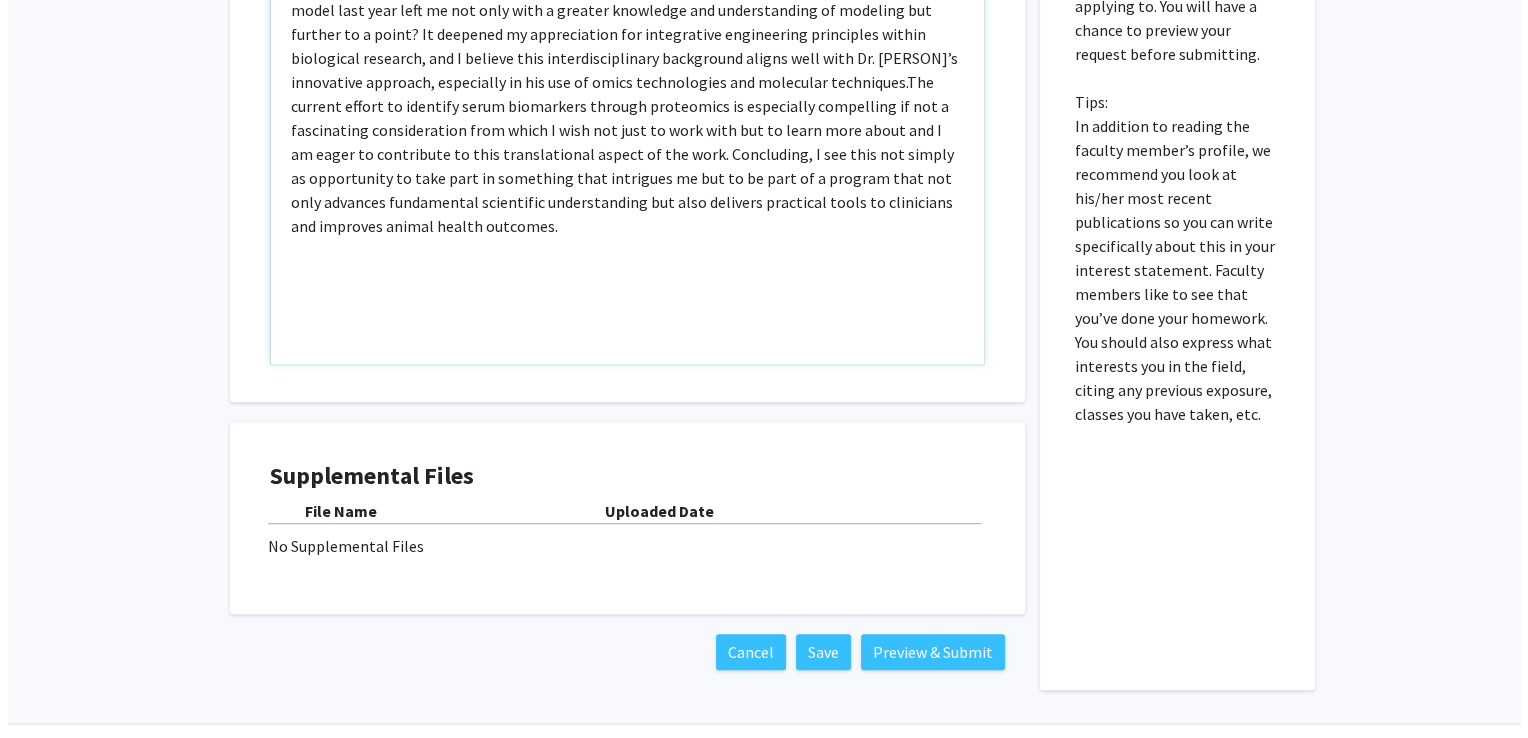 scroll, scrollTop: 1204, scrollLeft: 0, axis: vertical 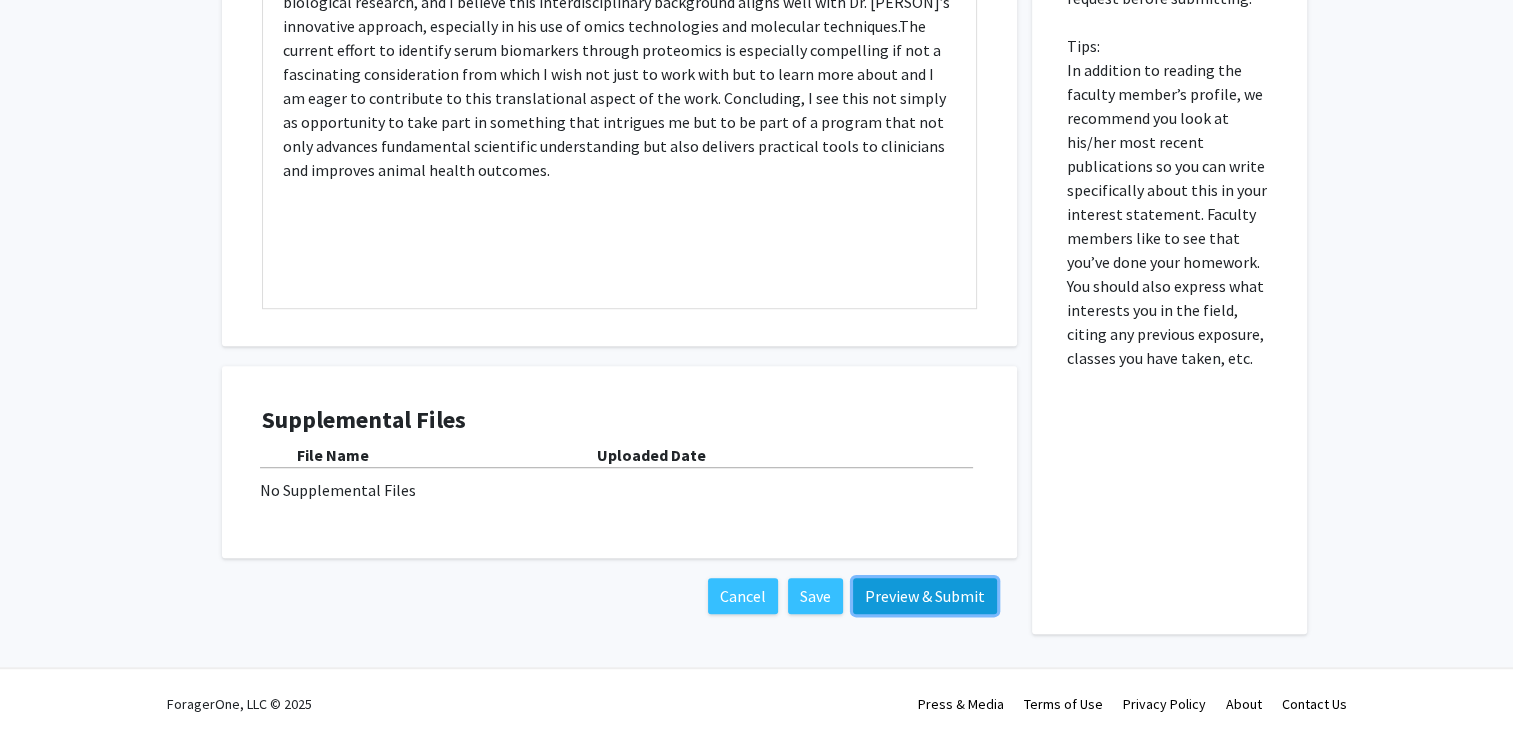 click on "Preview & Submit" at bounding box center (925, 596) 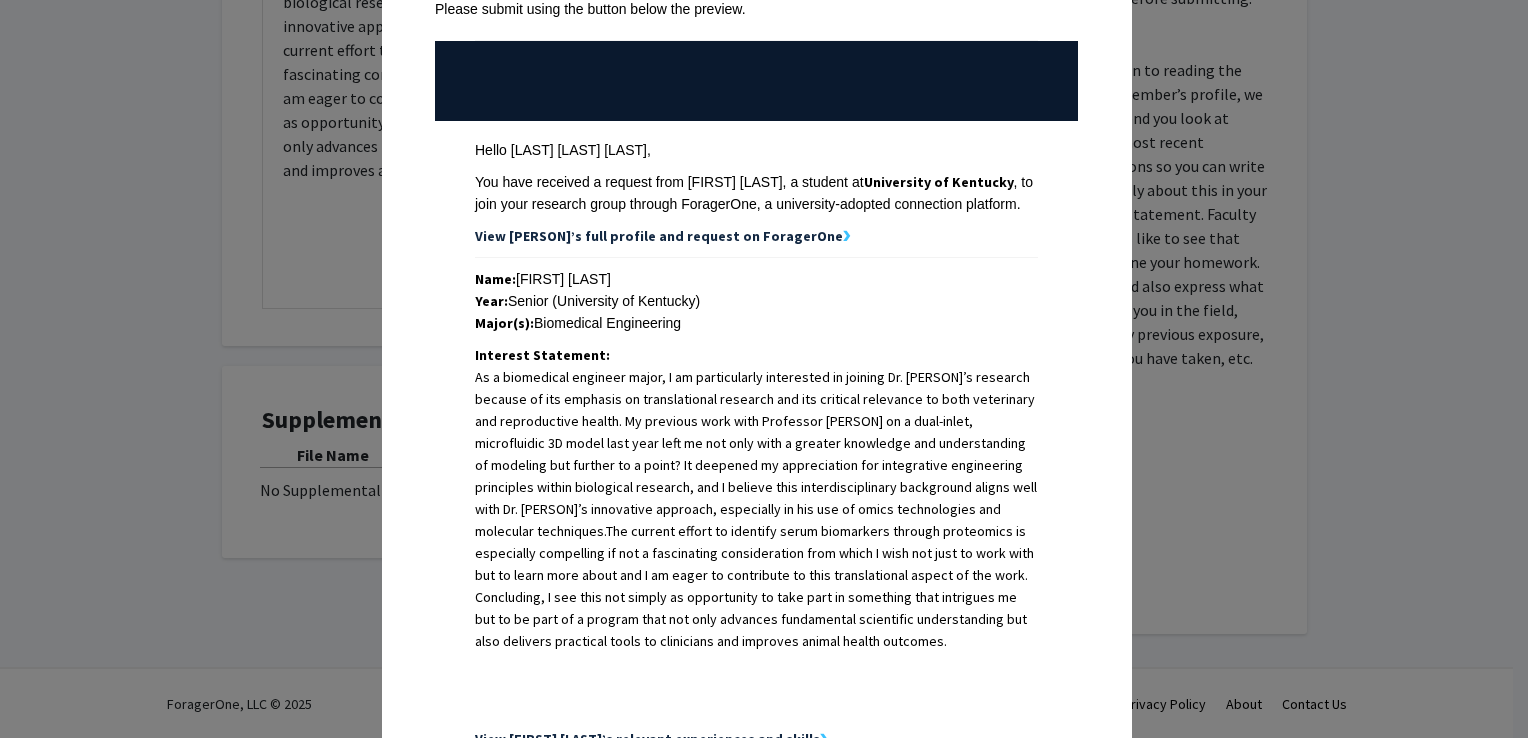 scroll, scrollTop: 536, scrollLeft: 0, axis: vertical 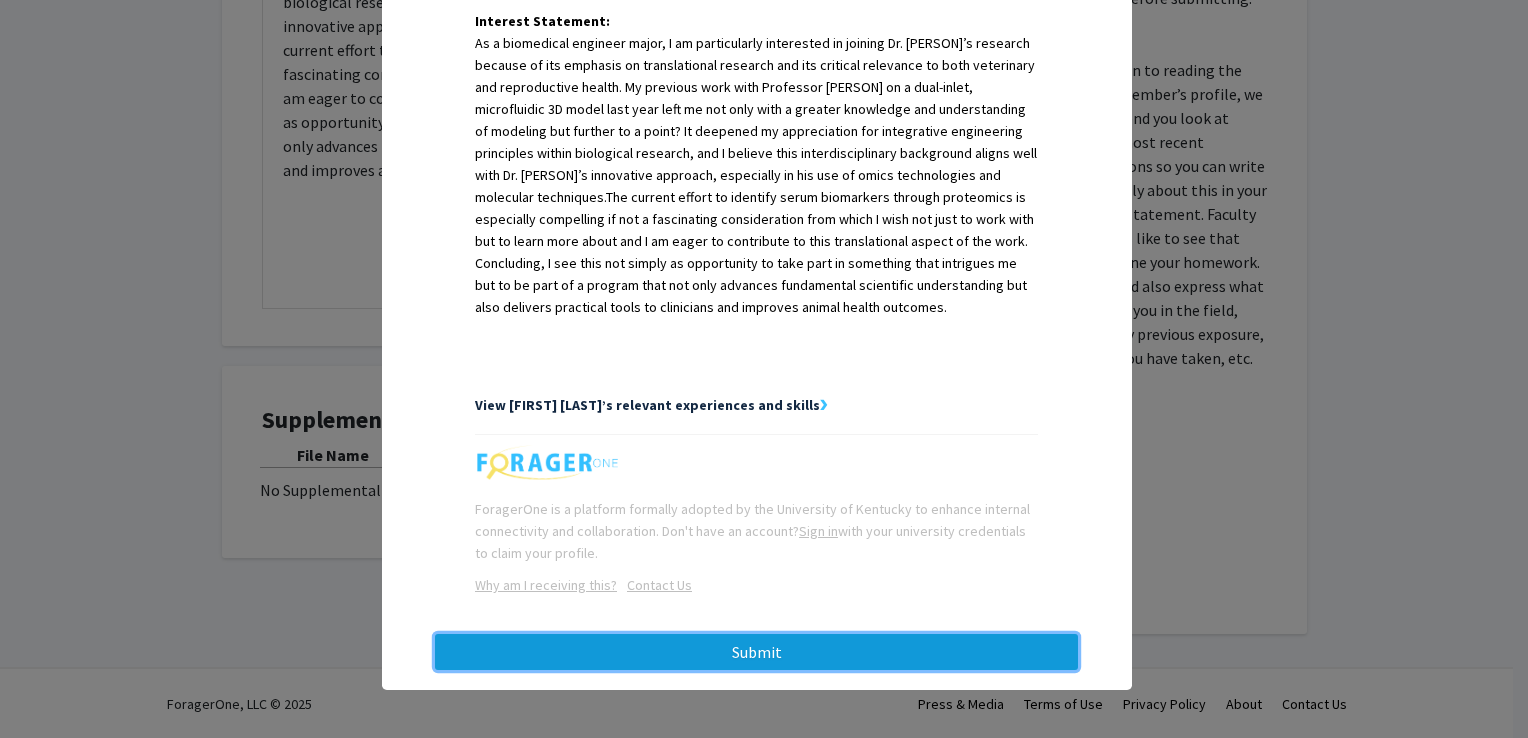 click on "Submit" at bounding box center [756, 652] 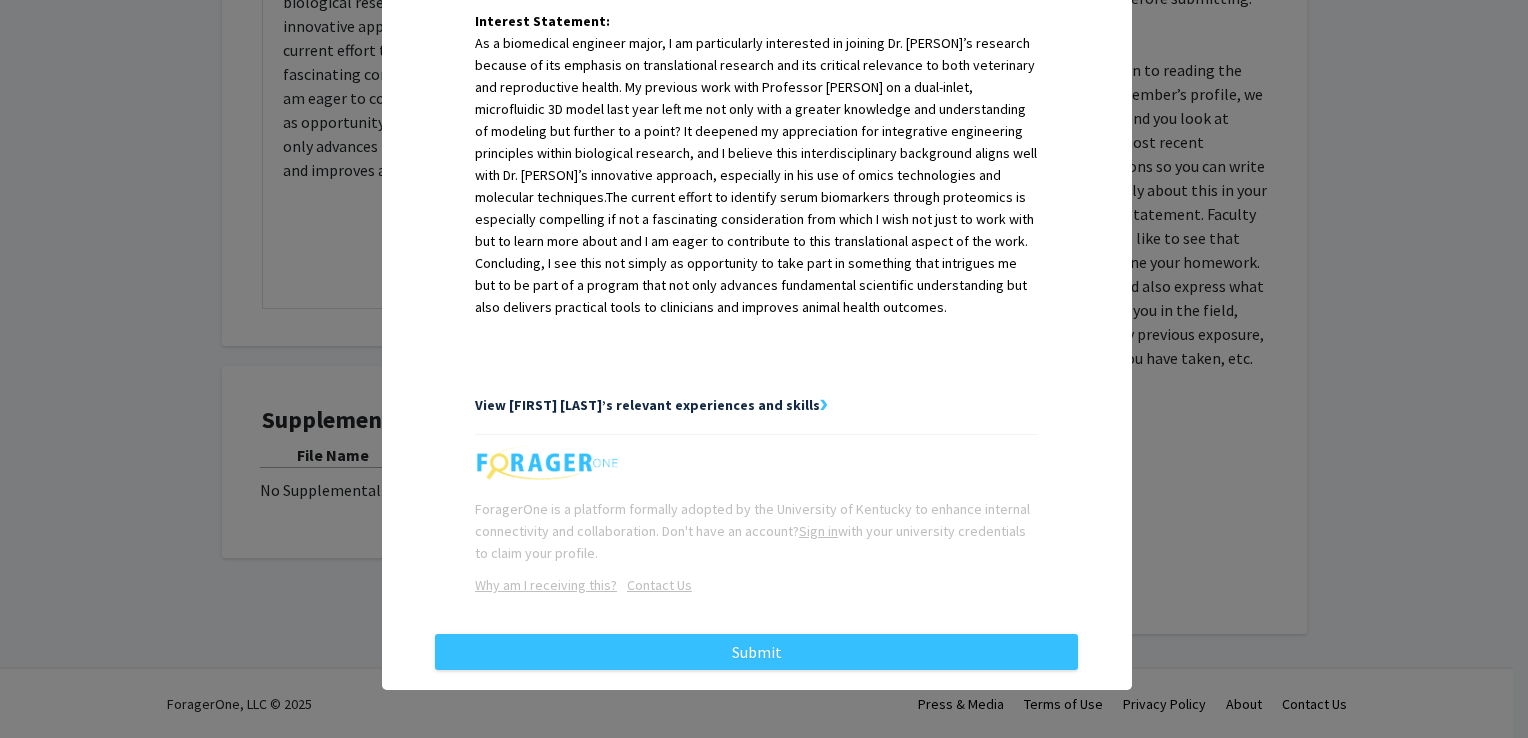 scroll, scrollTop: 0, scrollLeft: 0, axis: both 